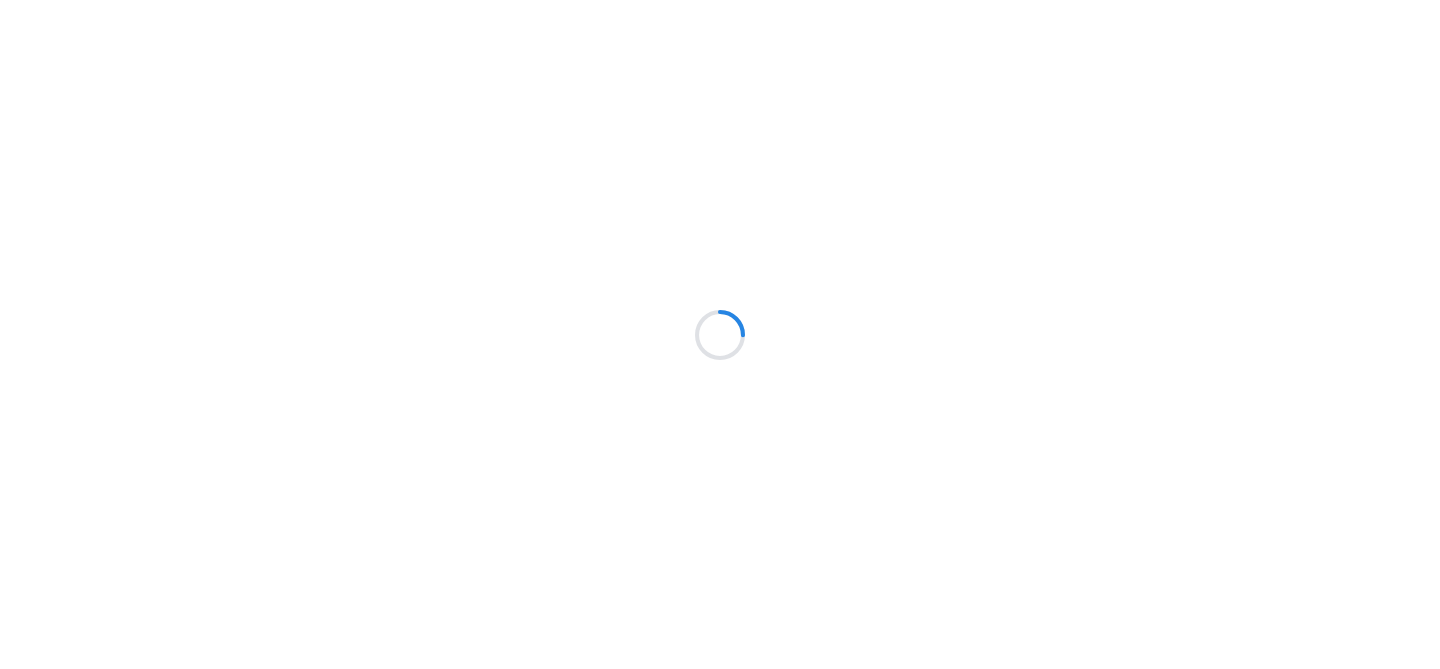 scroll, scrollTop: 0, scrollLeft: 0, axis: both 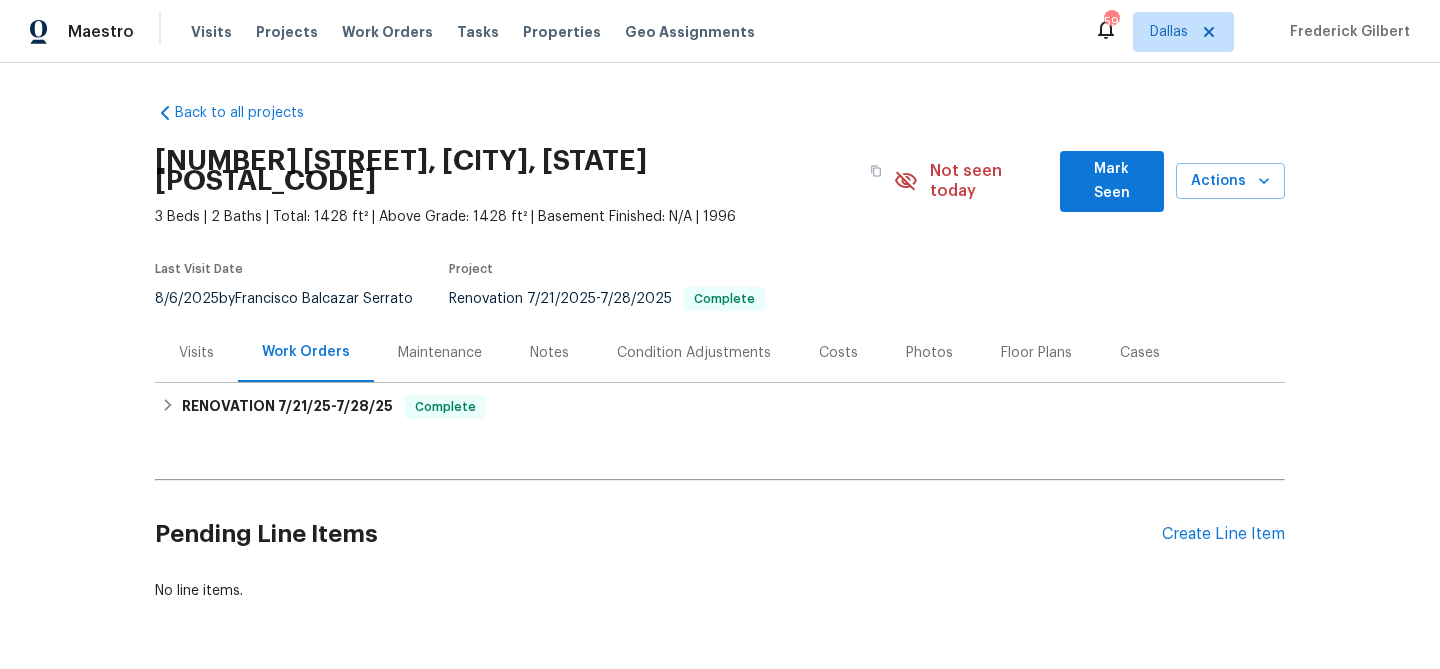 click on "Notes" at bounding box center [549, 353] 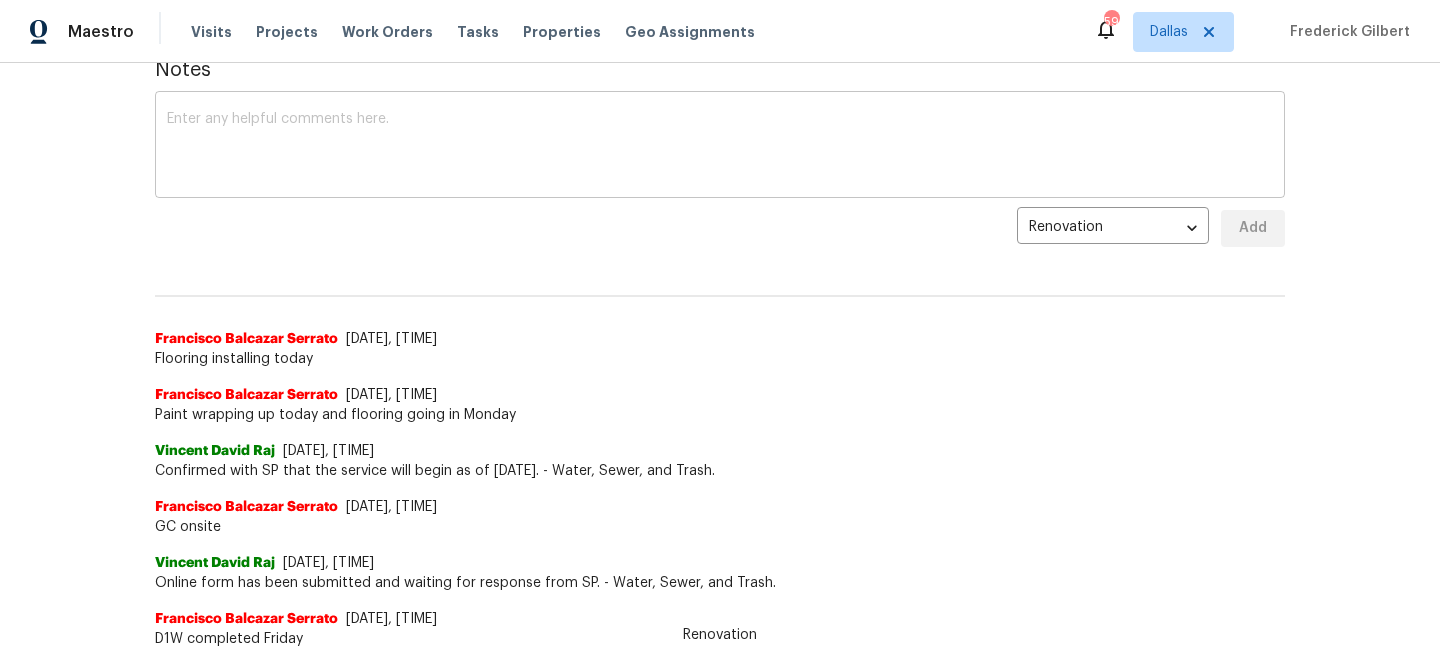scroll, scrollTop: 0, scrollLeft: 0, axis: both 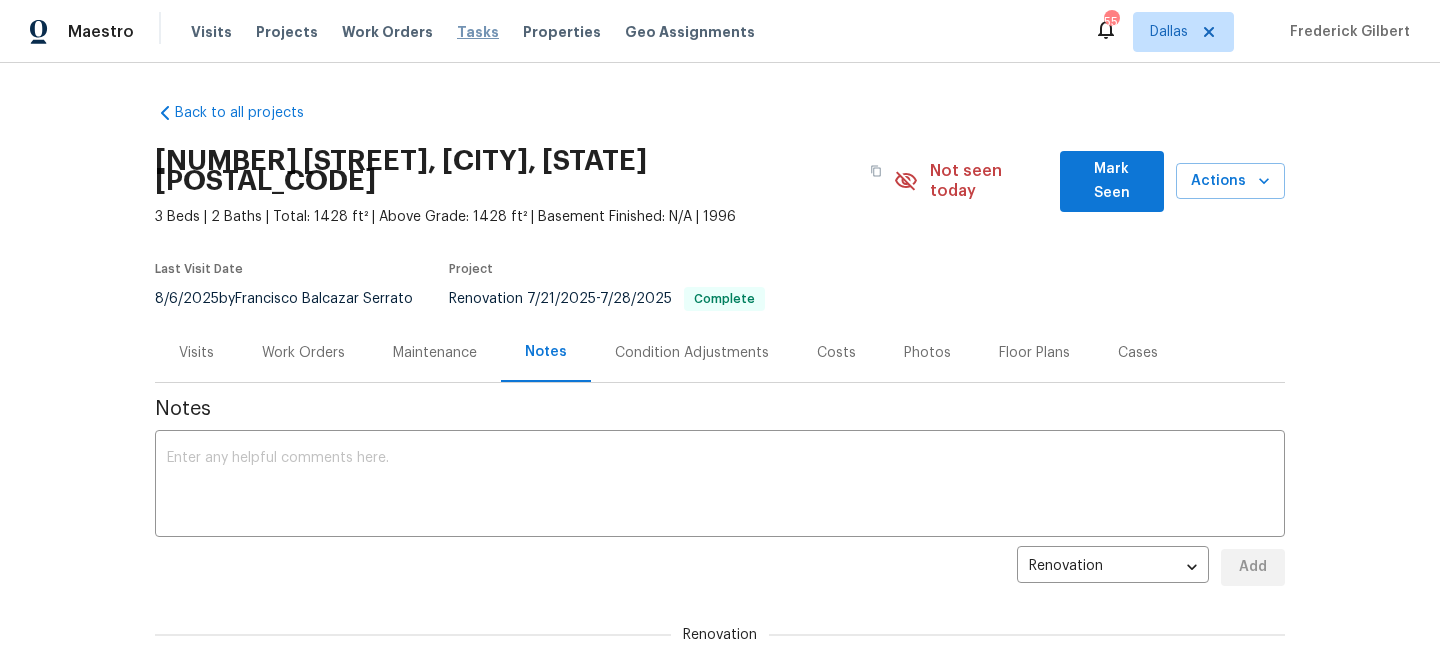 click on "Tasks" at bounding box center [478, 32] 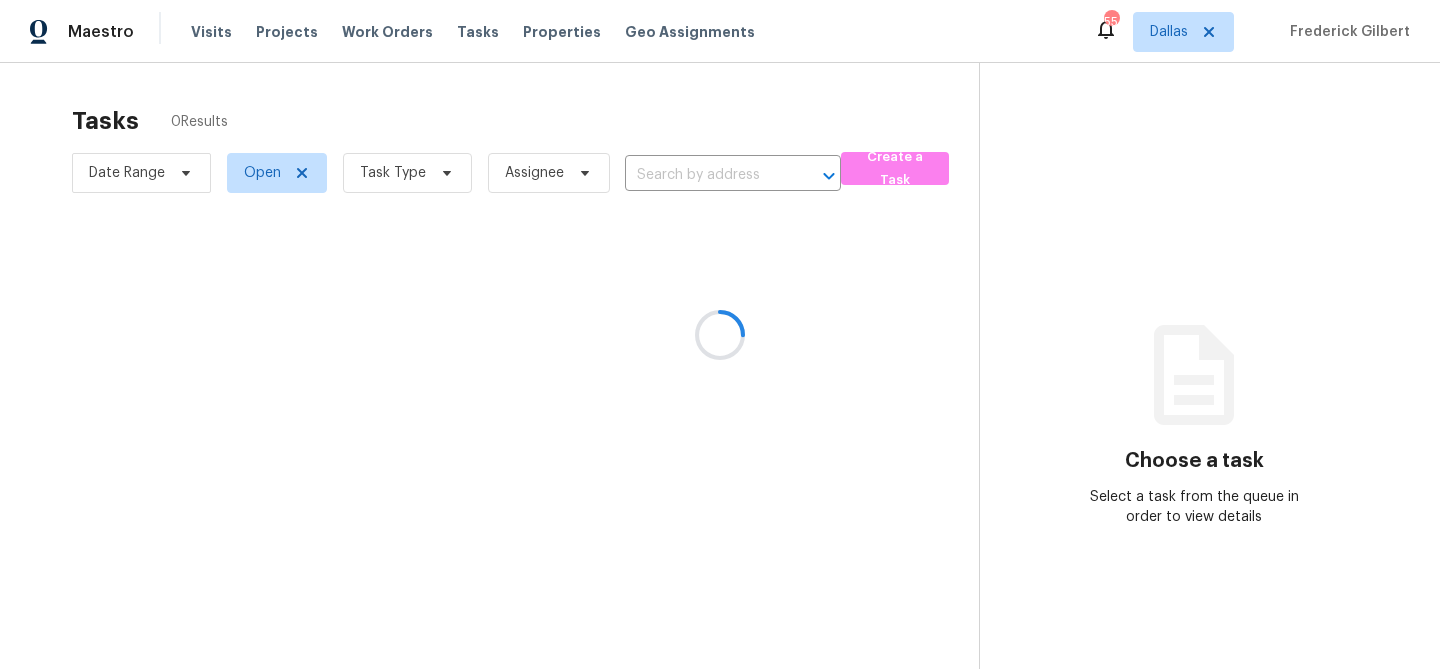 click at bounding box center [720, 334] 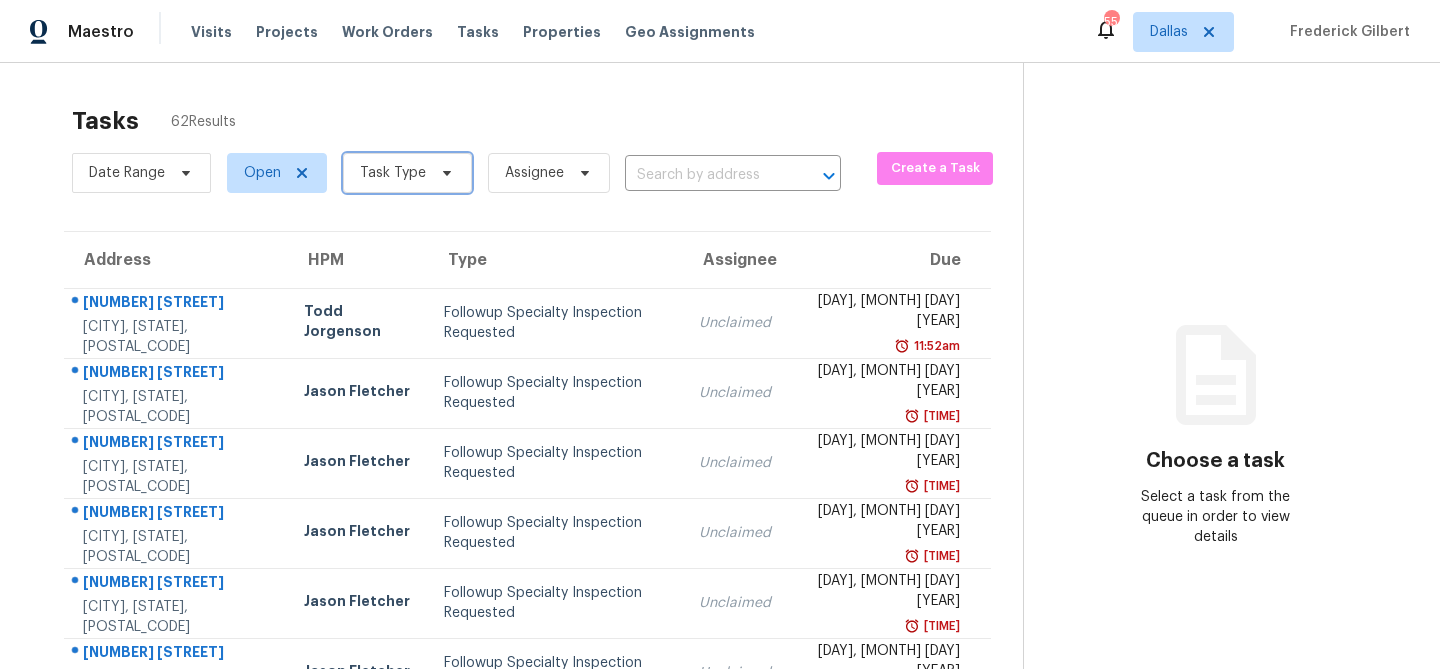 click on "Task Type" at bounding box center [407, 173] 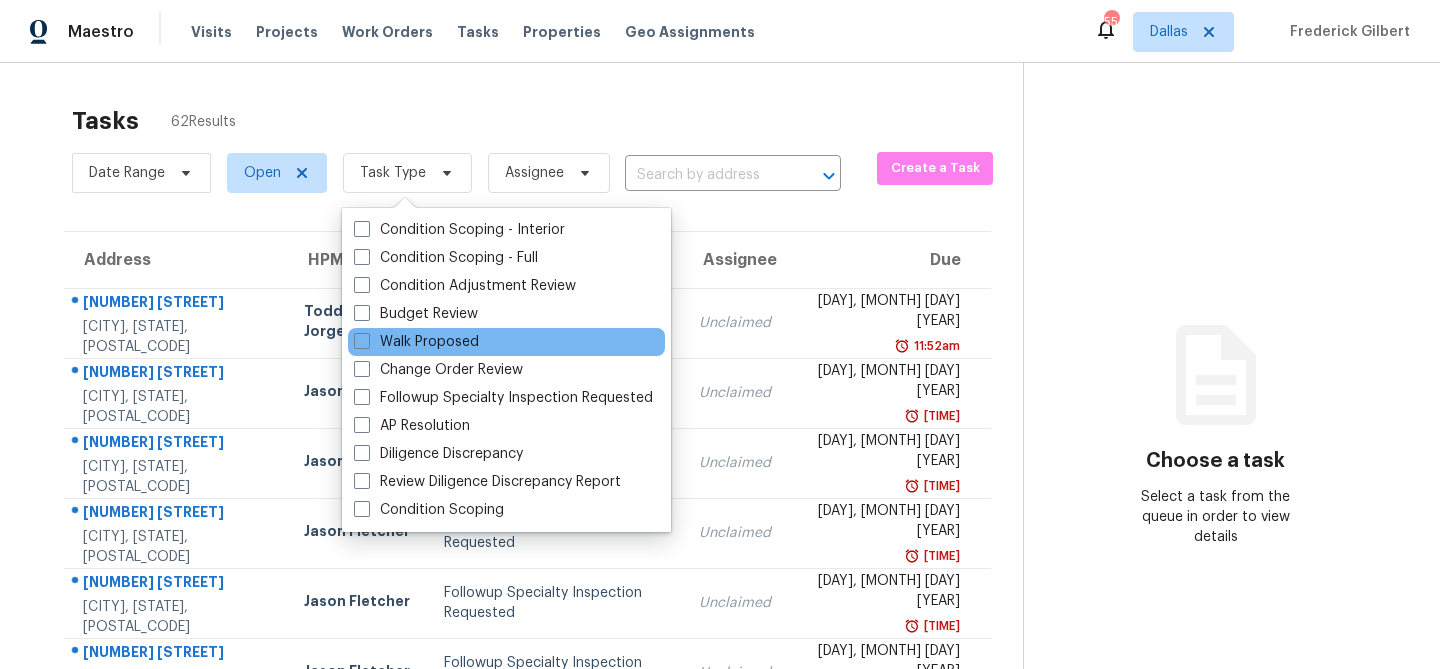 click on "Walk Proposed" at bounding box center [506, 342] 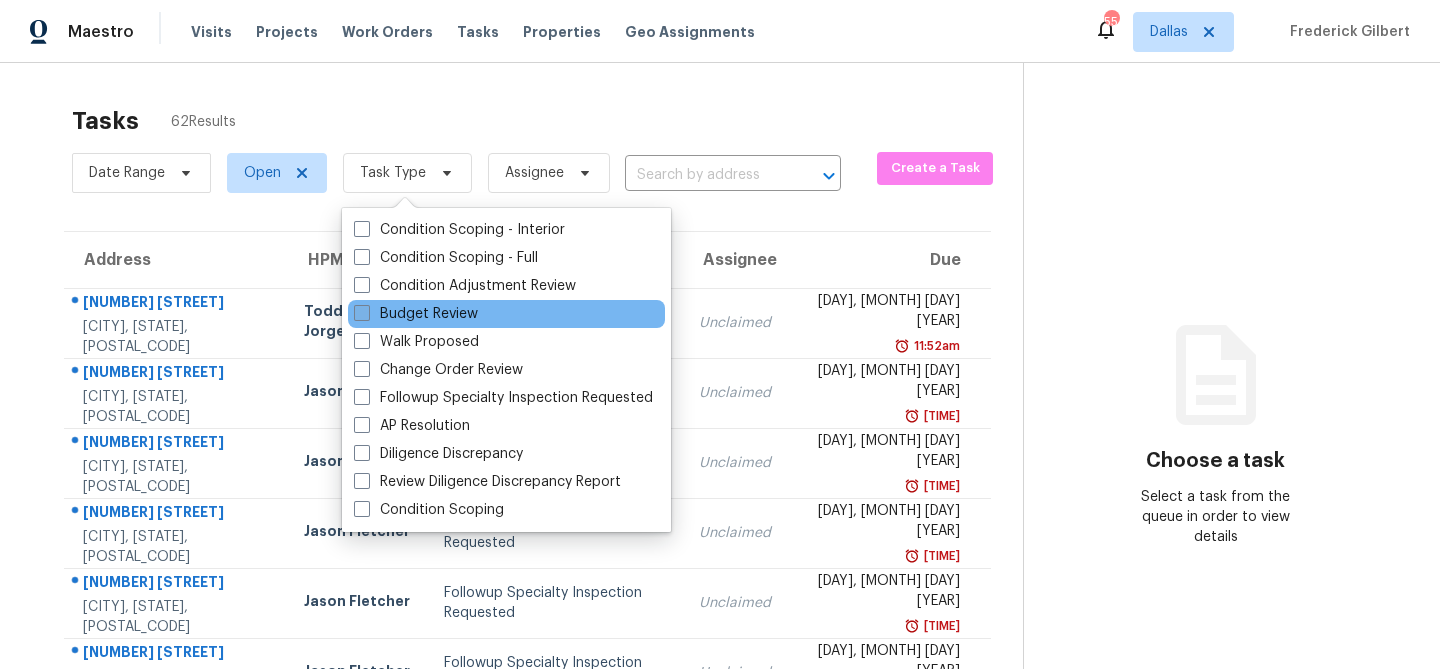 click on "Budget Review" at bounding box center (416, 314) 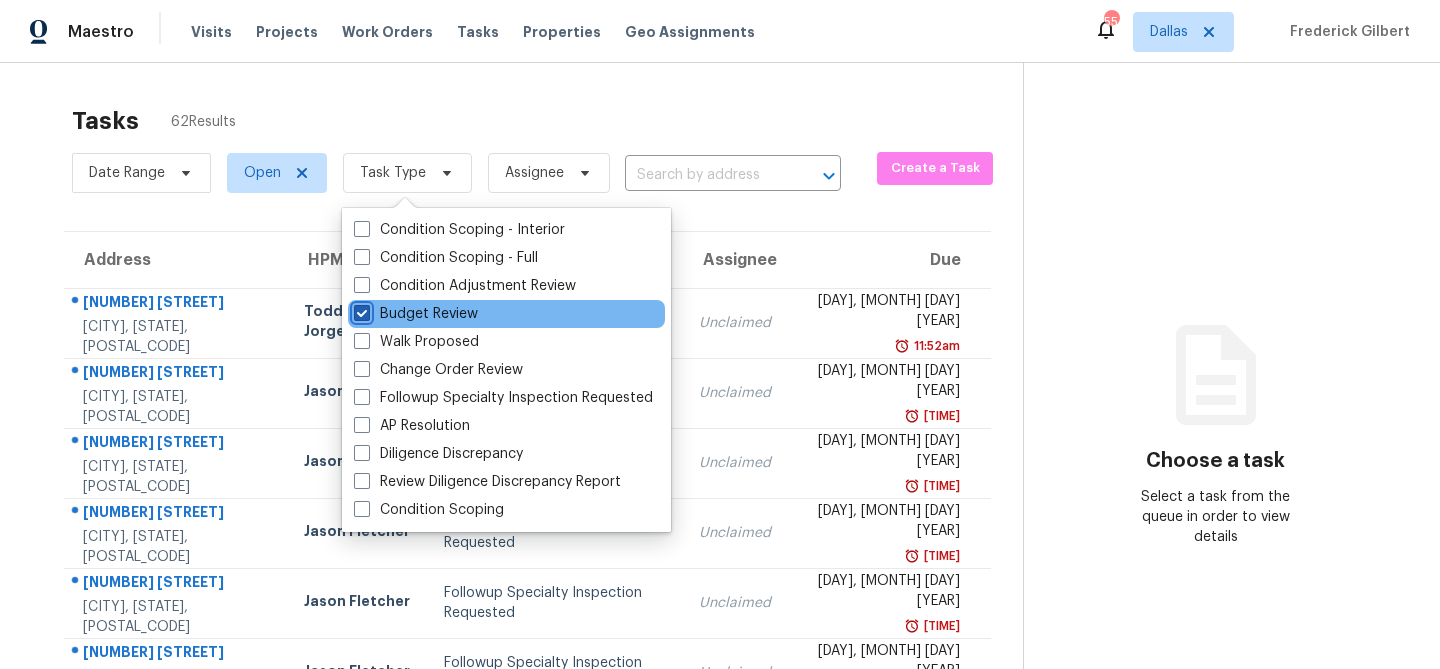 checkbox on "true" 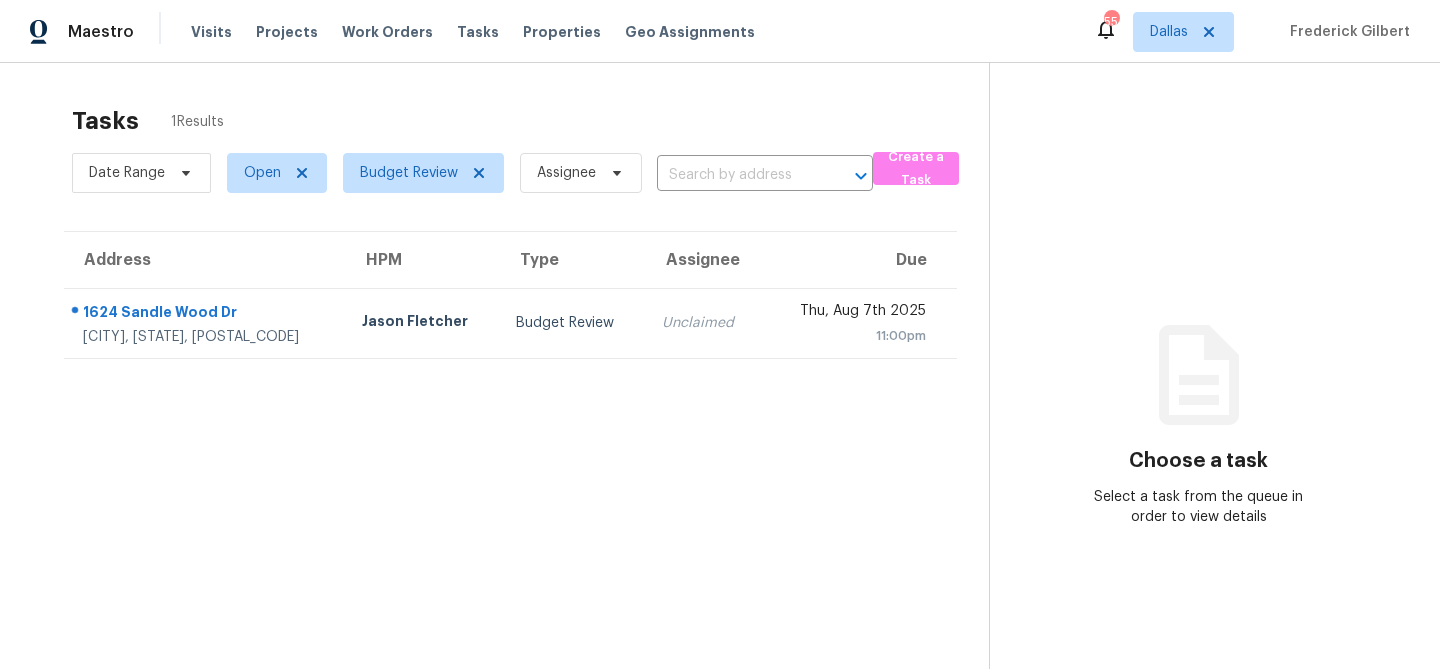 click on "Tasks 1  Results Date Range Open Budget Review Assignee ​ Create a Task Address HPM Type Assignee Due 1624 Sandle Wood Dr   Weatherford, TX, 76087 Jason Fletcher Budget Review Unclaimed Thu, Aug 7th 2025 11:00pm" at bounding box center (510, 413) 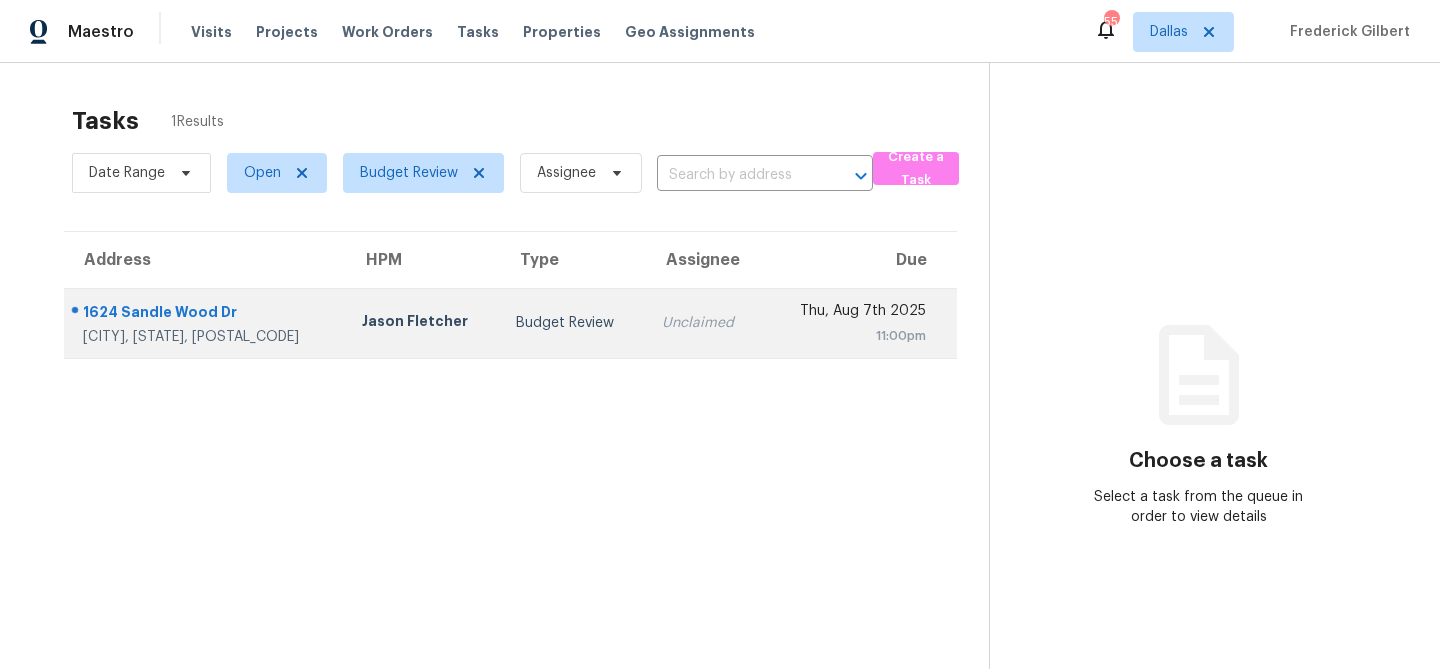 click on "Budget Review" at bounding box center (573, 323) 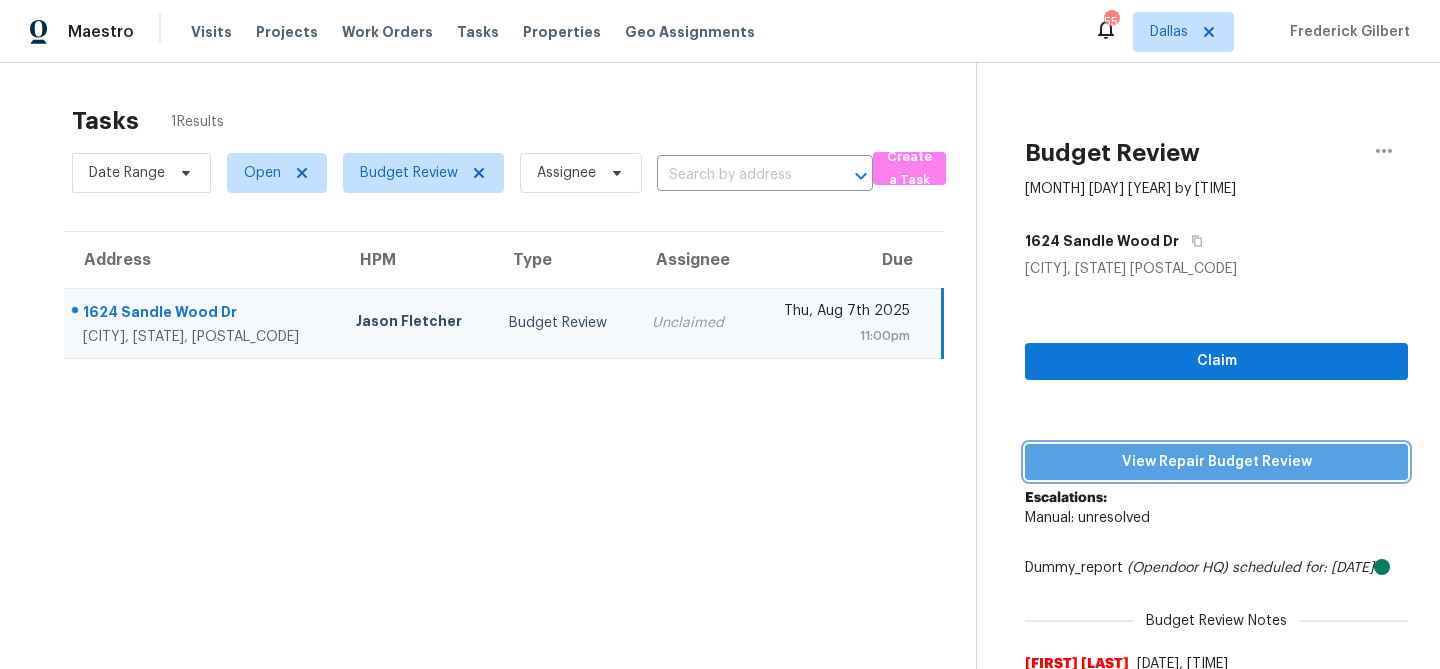 click on "View Repair Budget Review" at bounding box center [1216, 462] 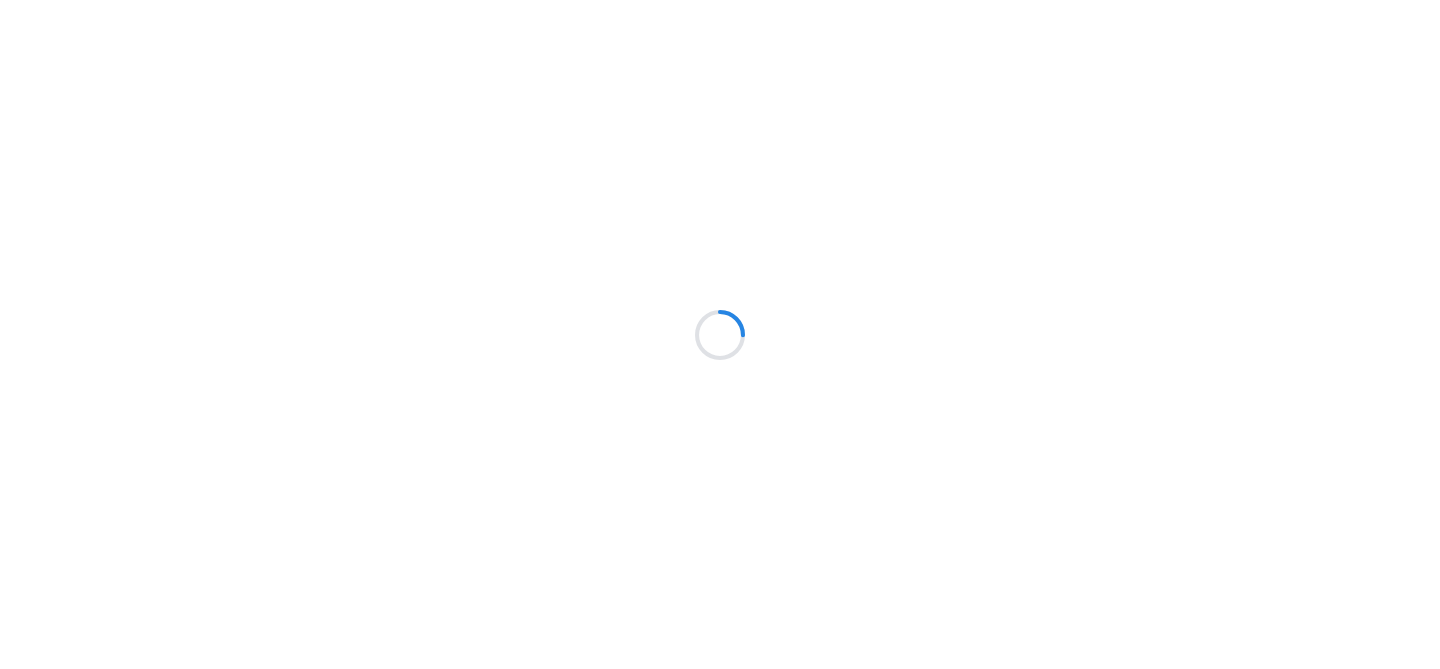scroll, scrollTop: 0, scrollLeft: 0, axis: both 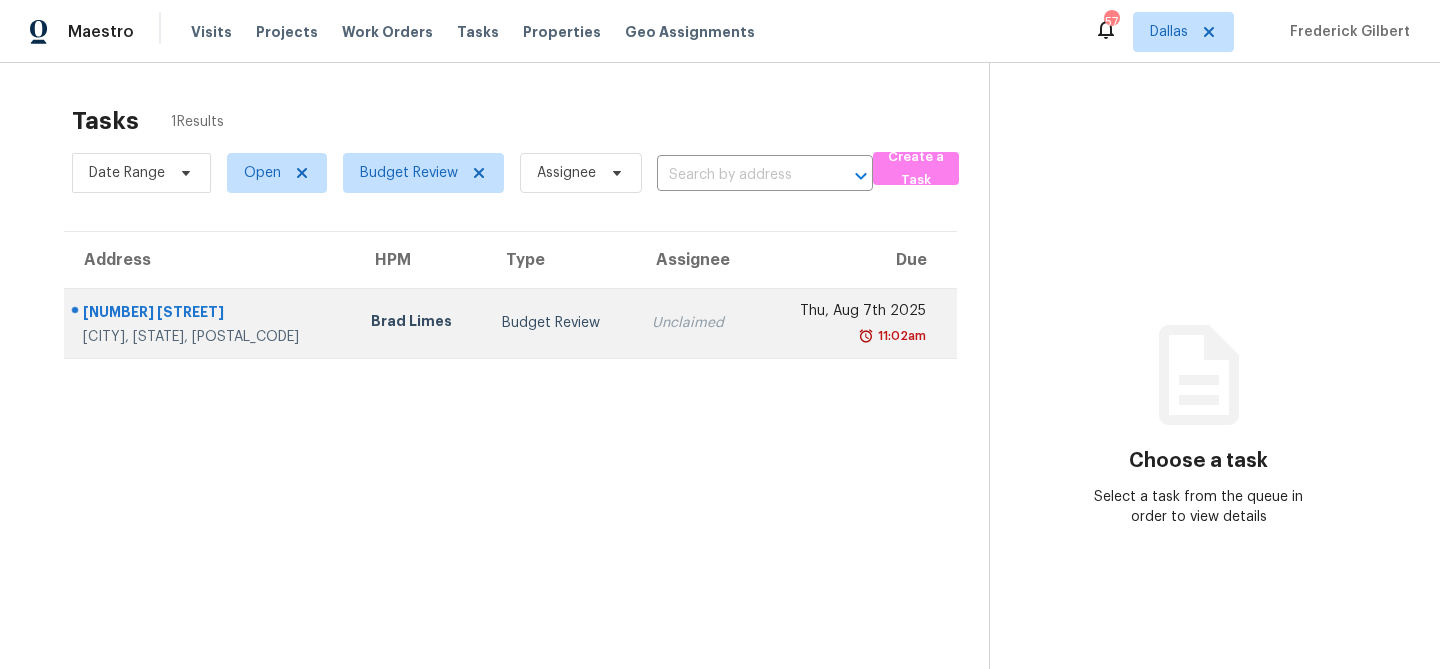 click on "Budget Review" at bounding box center (561, 323) 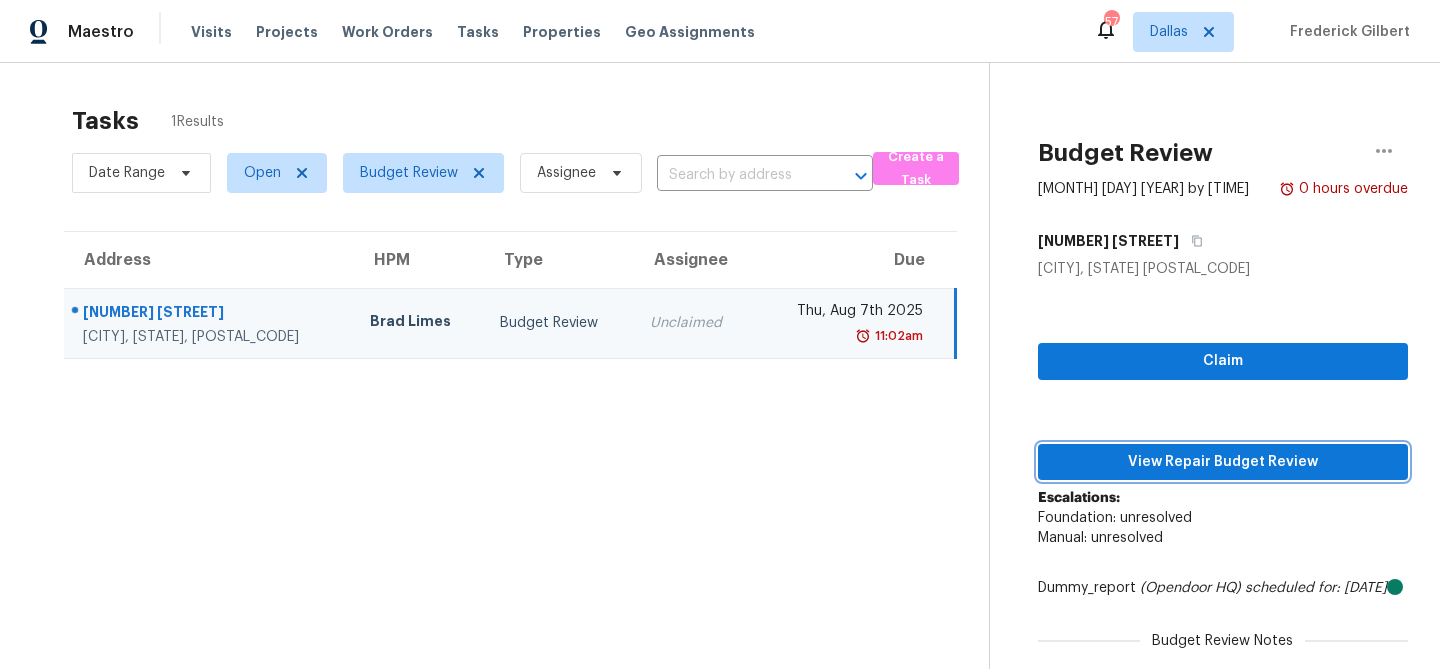 click on "View Repair Budget Review" at bounding box center [1223, 462] 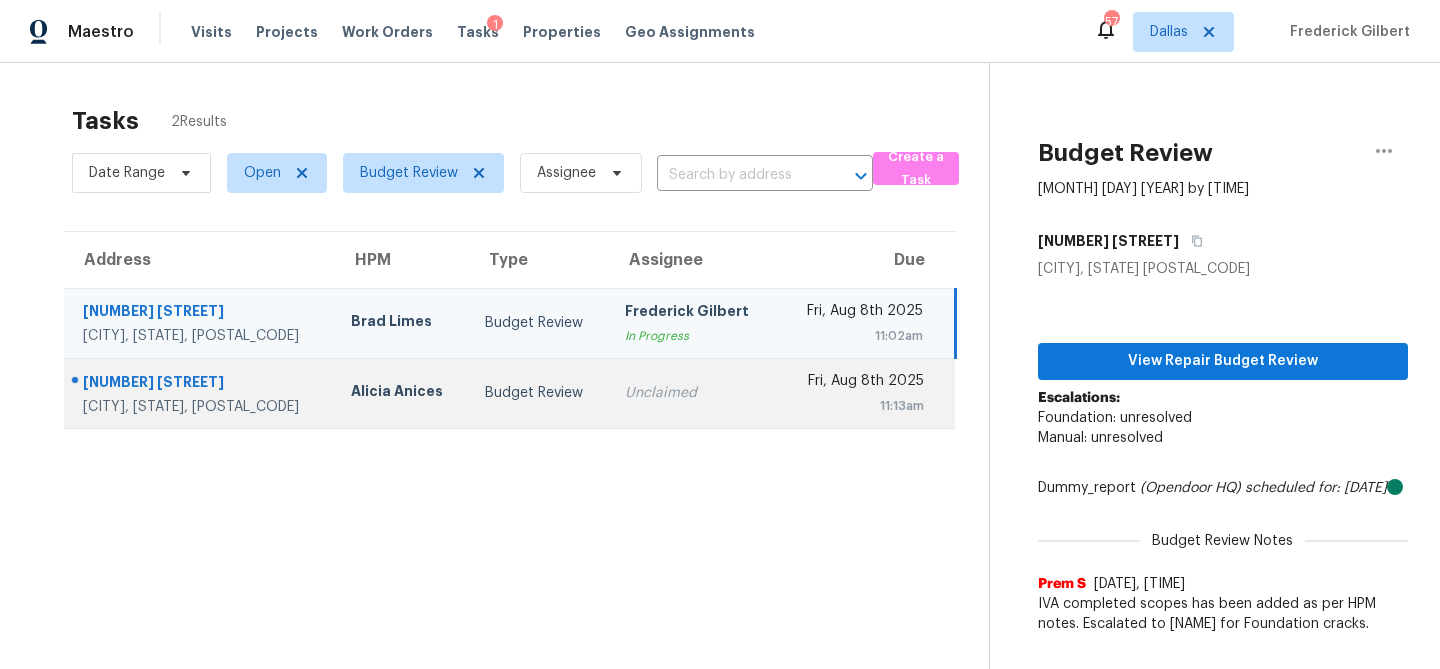 click on "Alicia Anices" at bounding box center (402, 393) 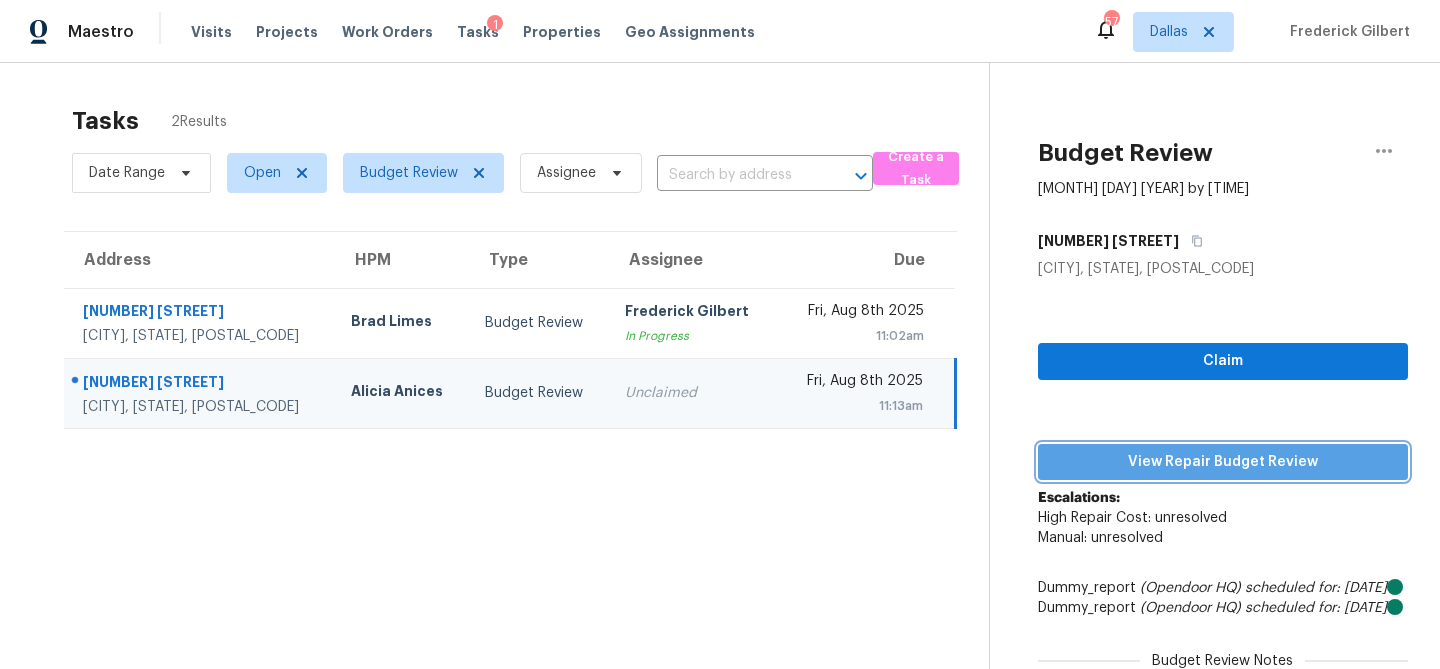 click on "View Repair Budget Review" at bounding box center [1223, 462] 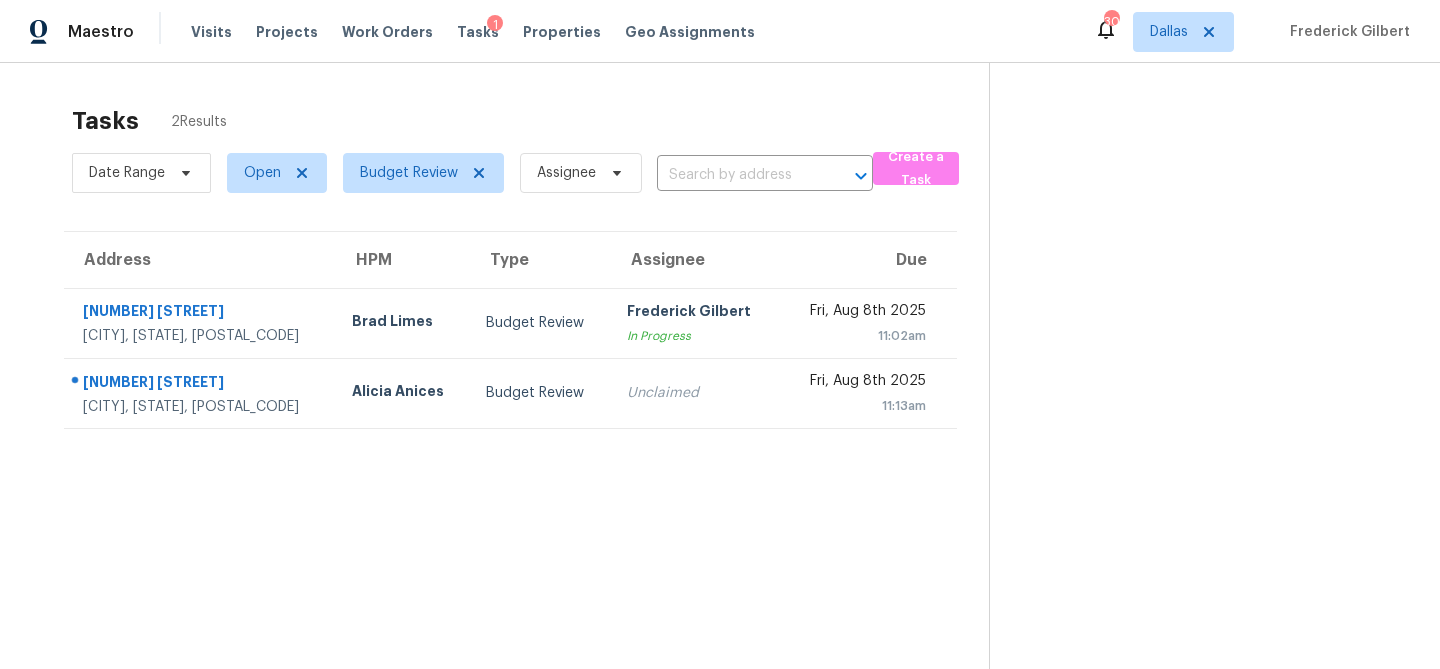 scroll, scrollTop: 0, scrollLeft: 0, axis: both 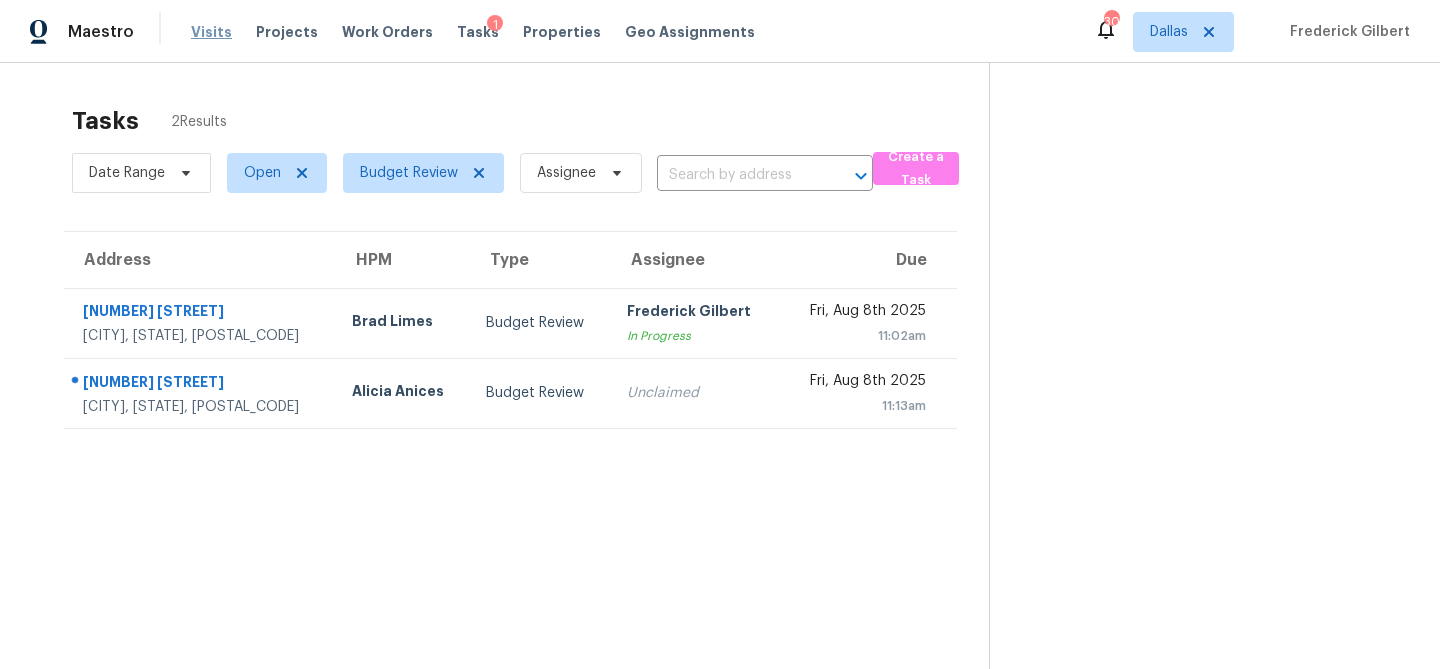 click on "Visits" at bounding box center [211, 32] 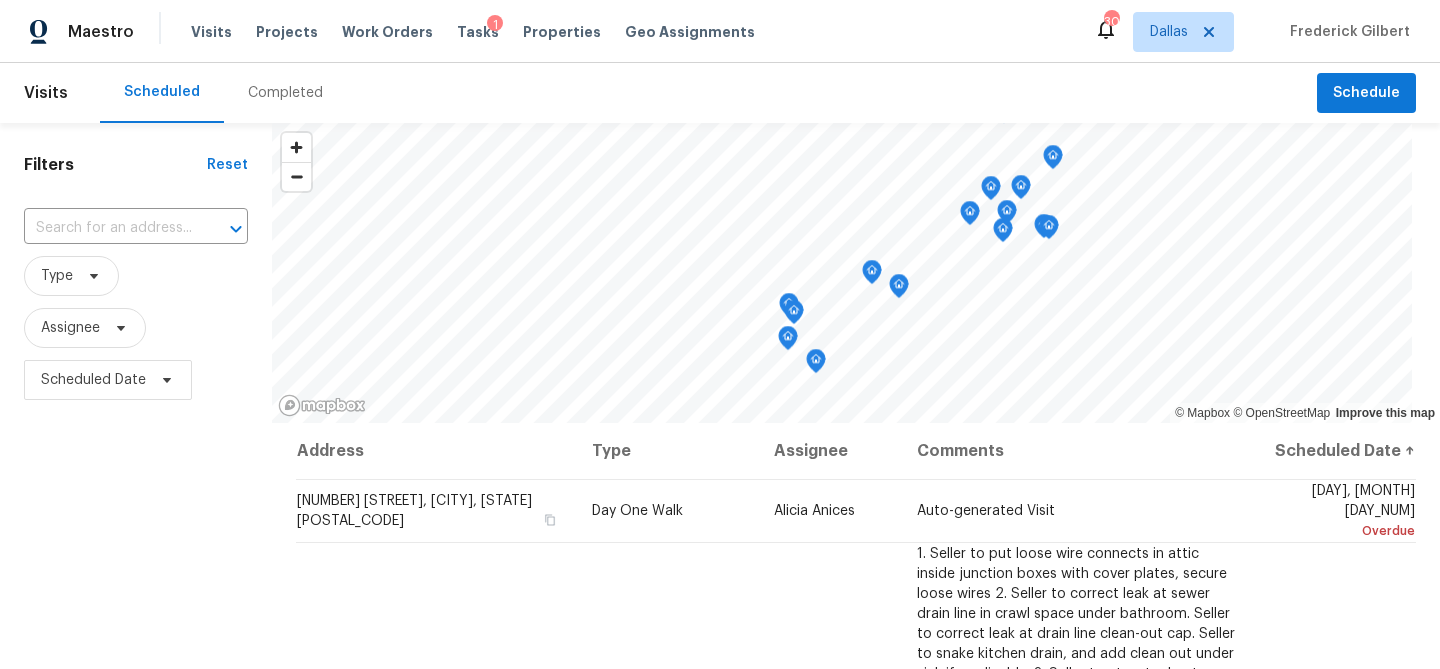click on "Completed" at bounding box center [285, 93] 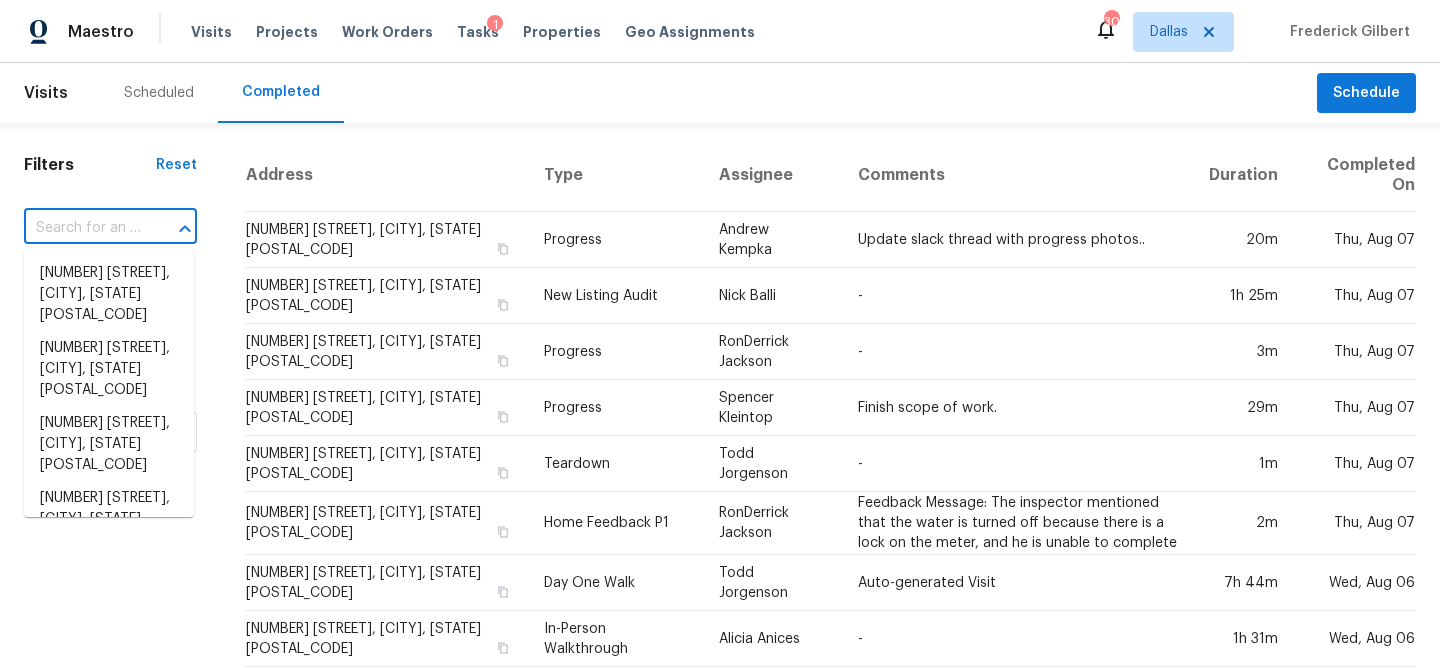 click at bounding box center (82, 228) 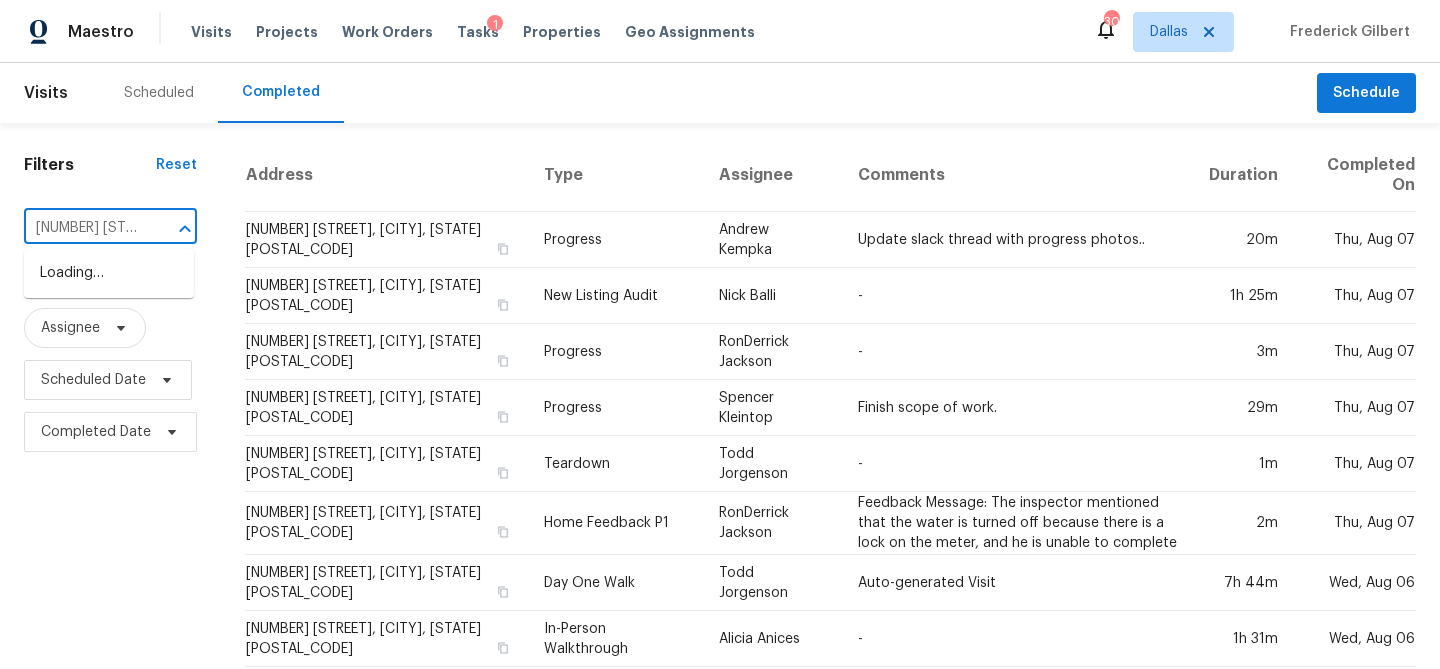 scroll, scrollTop: 0, scrollLeft: 202, axis: horizontal 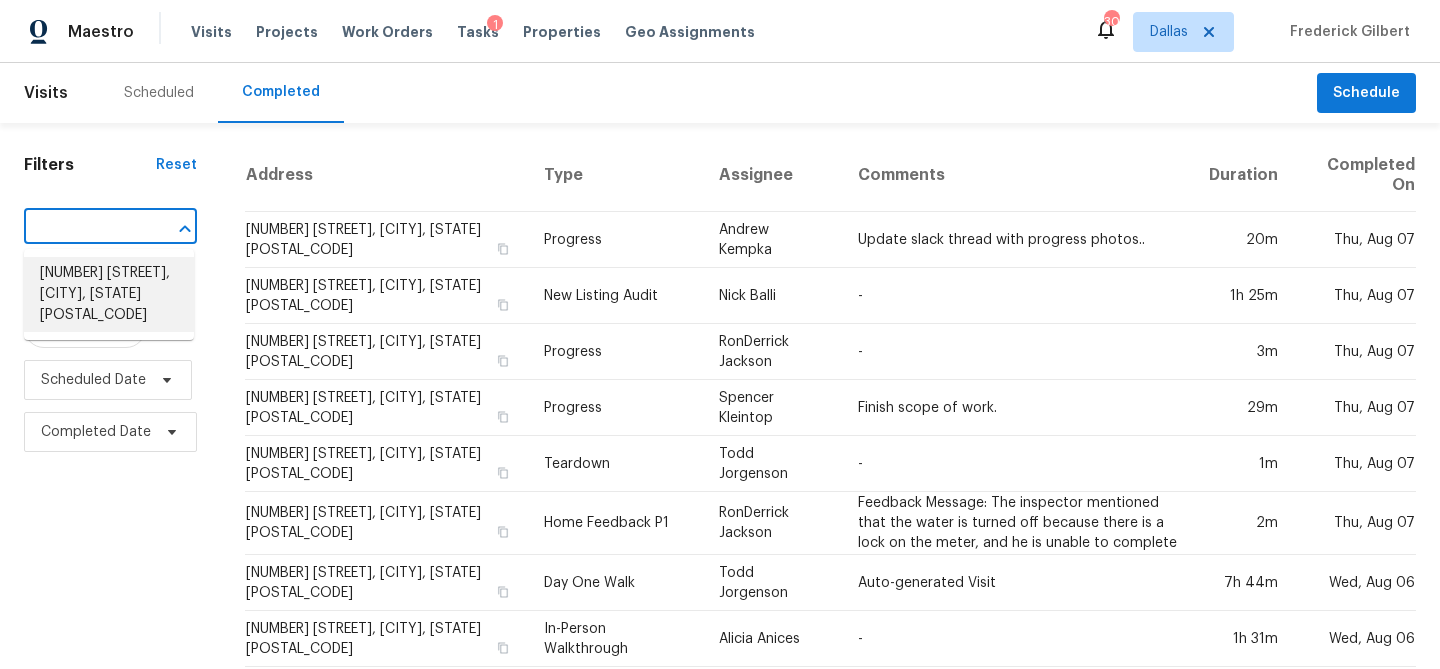 click on "[NUMBER] [STREET], [CITY], [STATE] [POSTAL_CODE]" at bounding box center [109, 294] 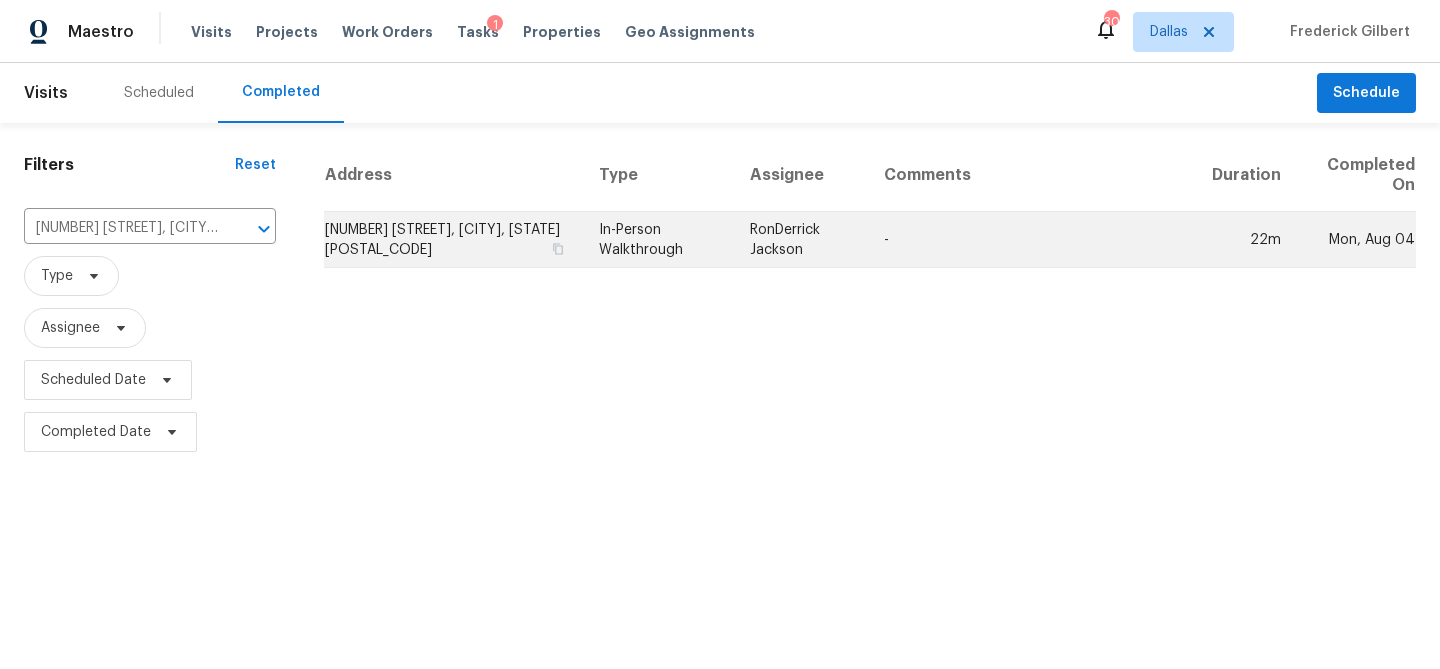 click on "[NUMBER] [STREET], [CITY], [STATE] [POSTAL_CODE]" at bounding box center (453, 240) 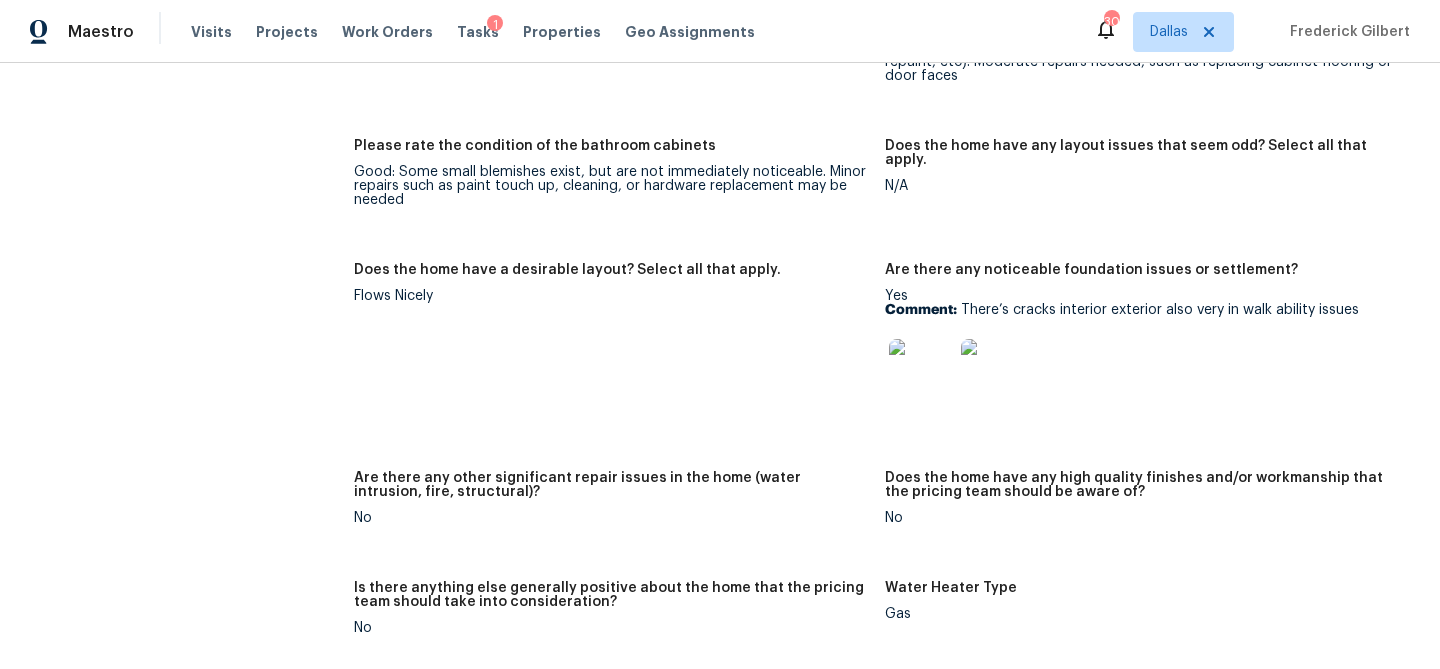 scroll, scrollTop: 3240, scrollLeft: 0, axis: vertical 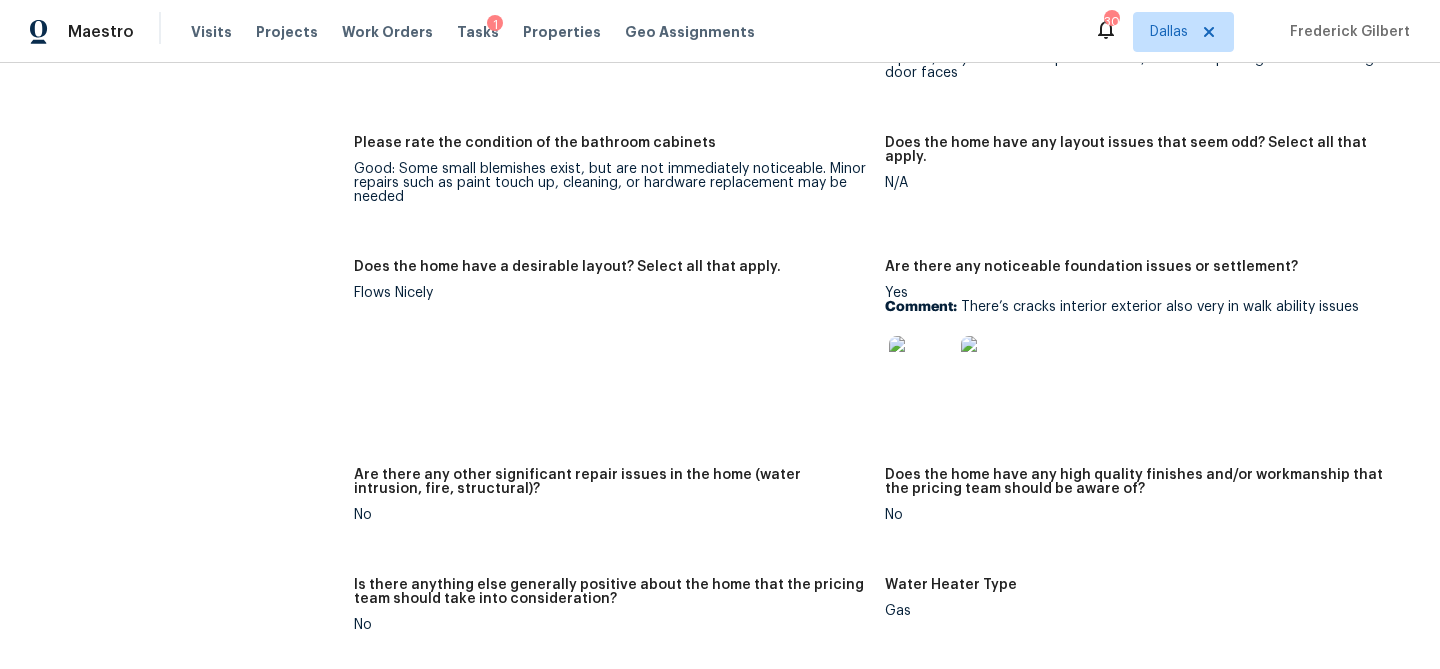 click at bounding box center (921, 368) 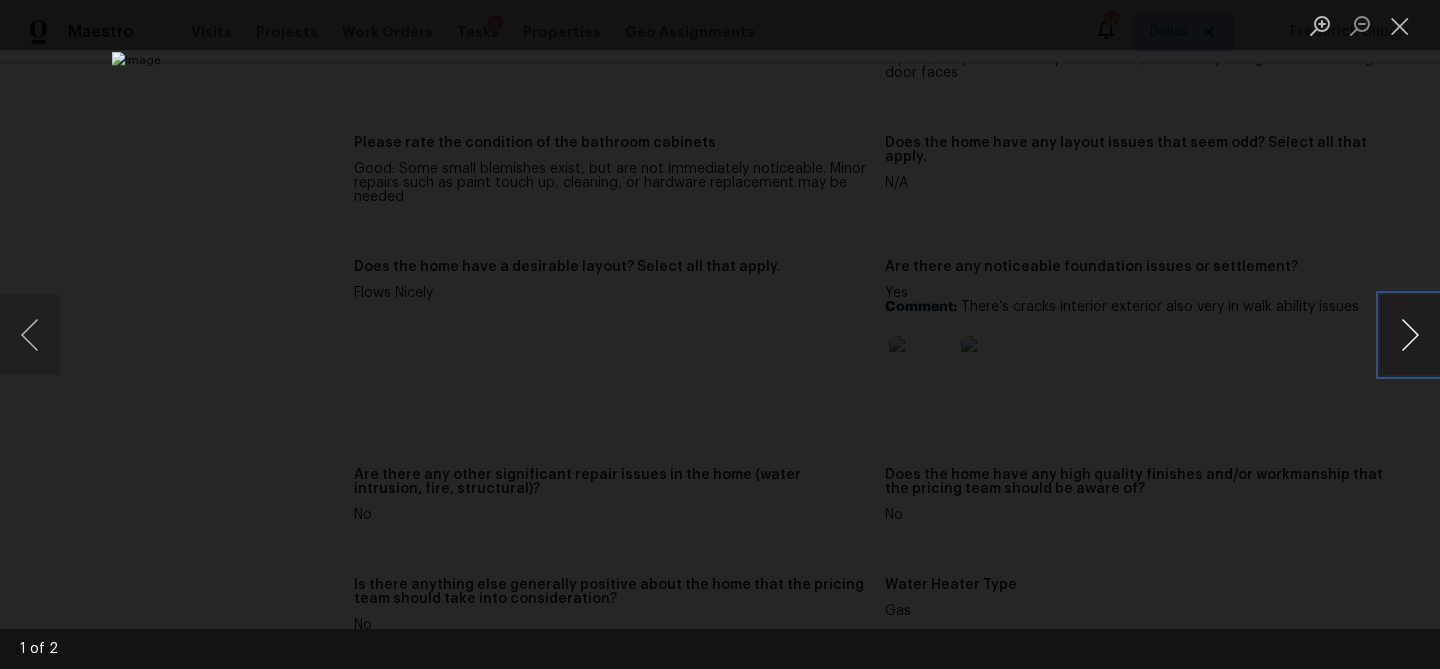 click at bounding box center (1410, 335) 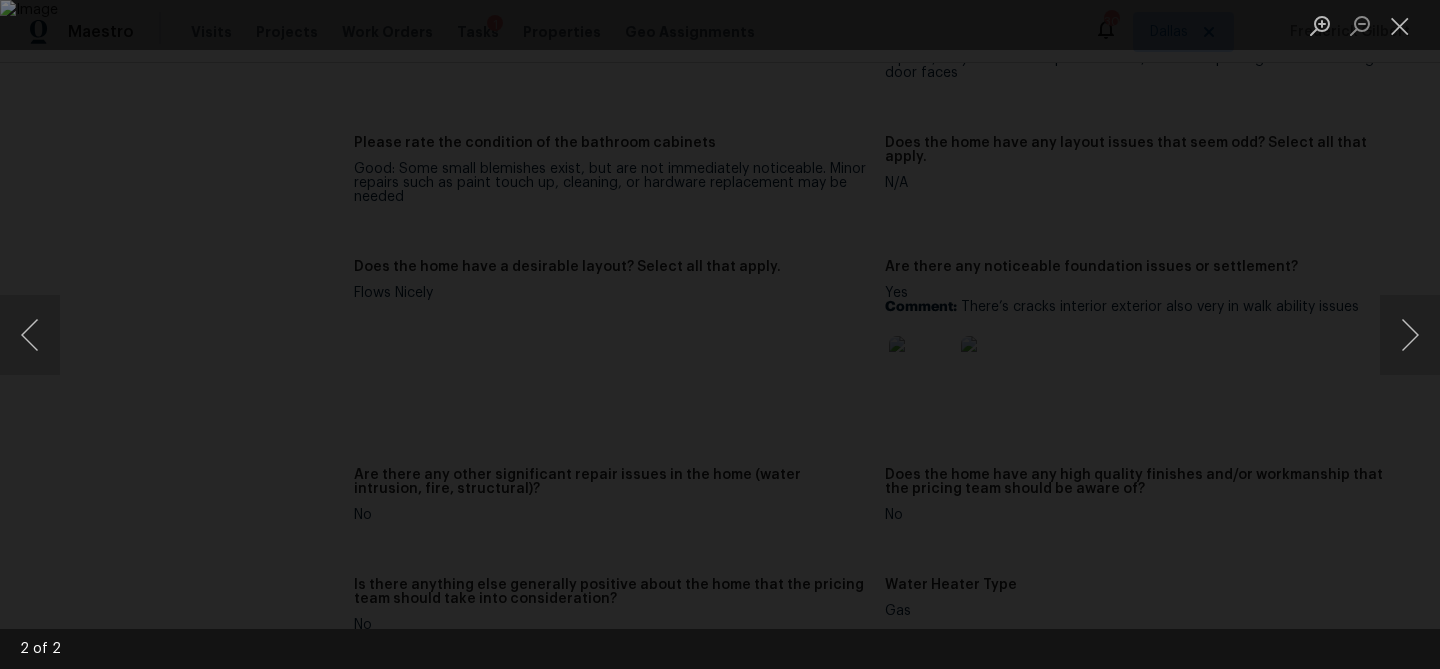 click at bounding box center (720, 334) 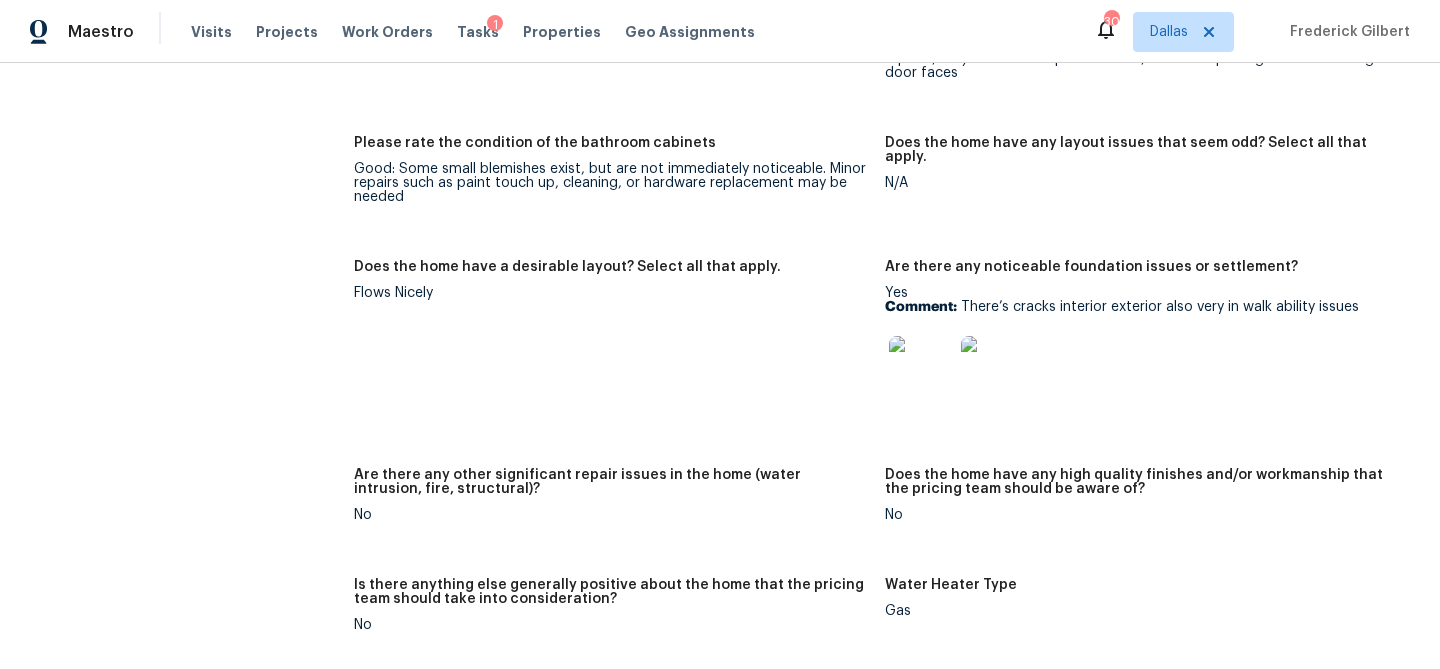 click at bounding box center (921, 368) 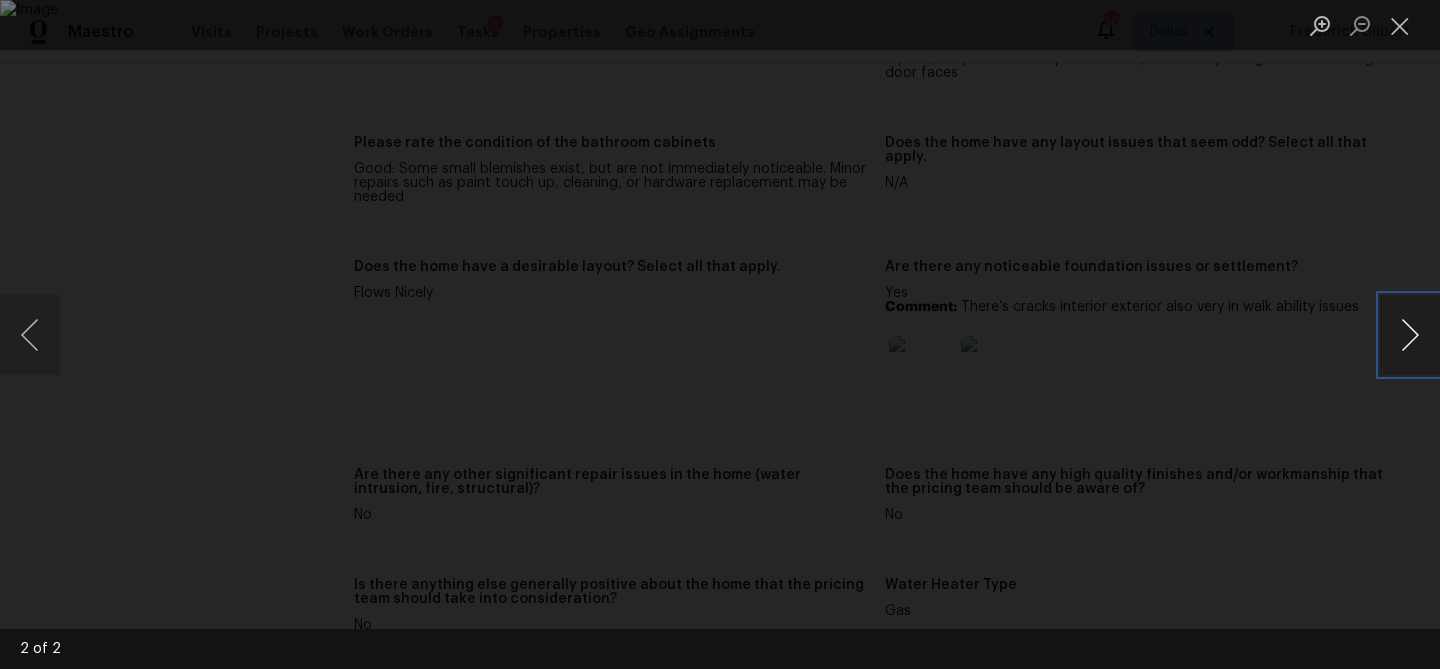 click at bounding box center (1410, 335) 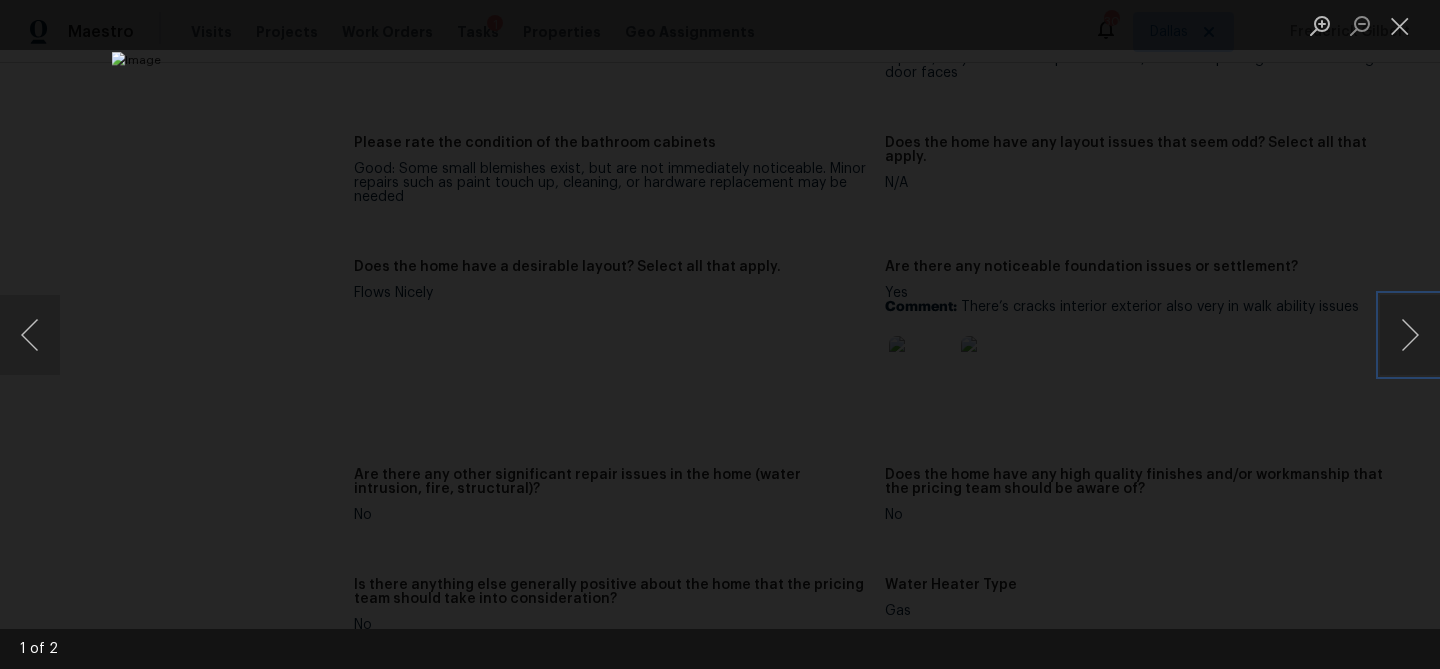 type 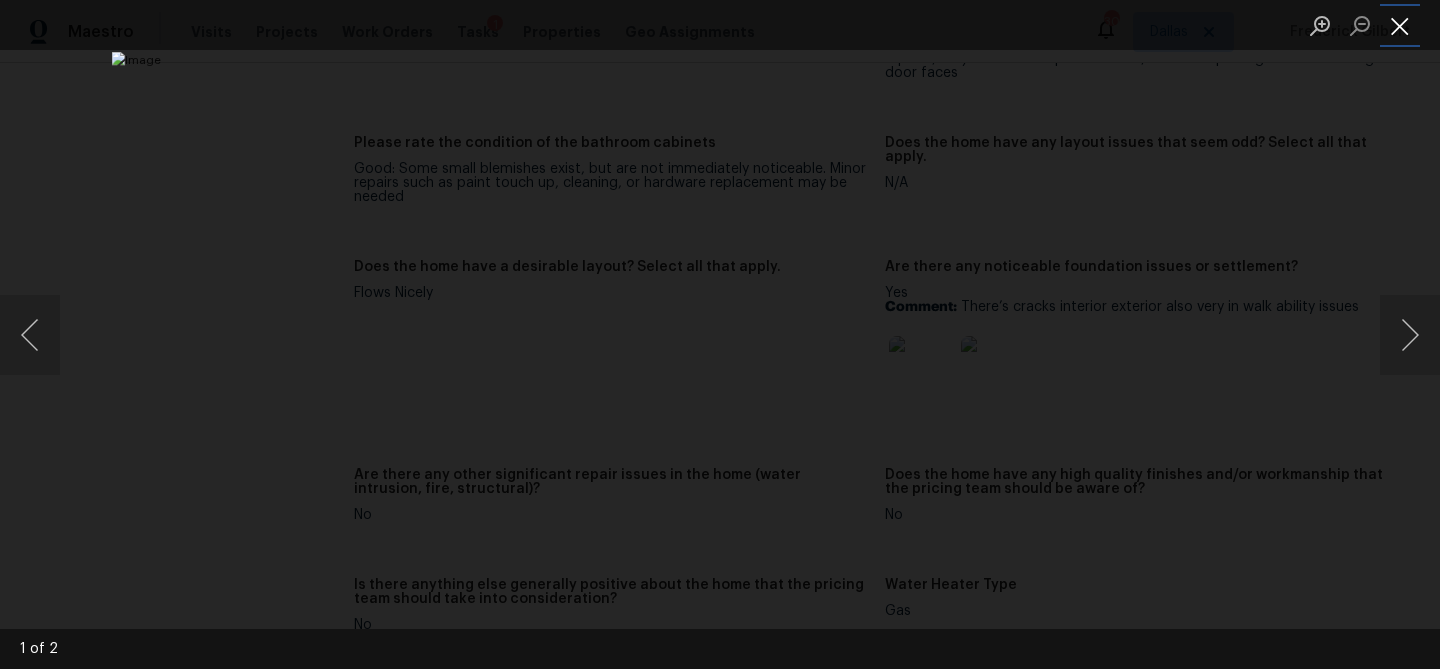 click at bounding box center (1400, 25) 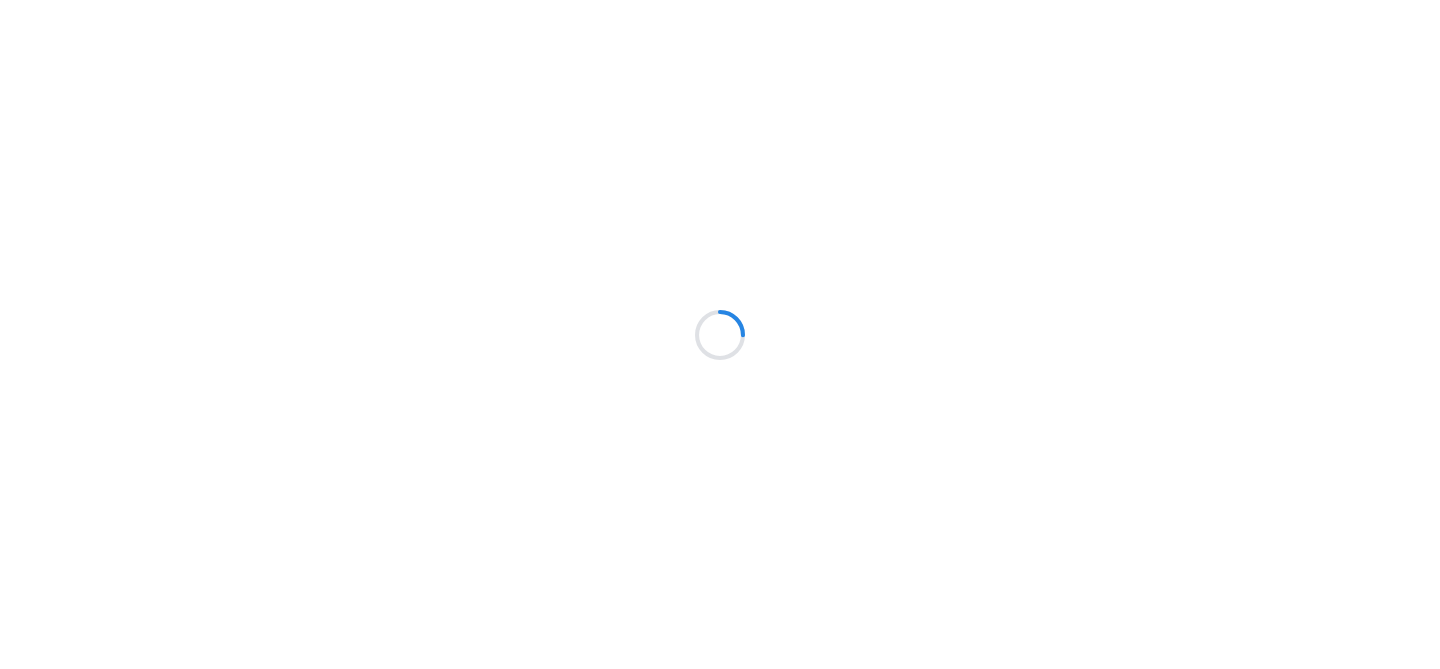 scroll, scrollTop: 0, scrollLeft: 0, axis: both 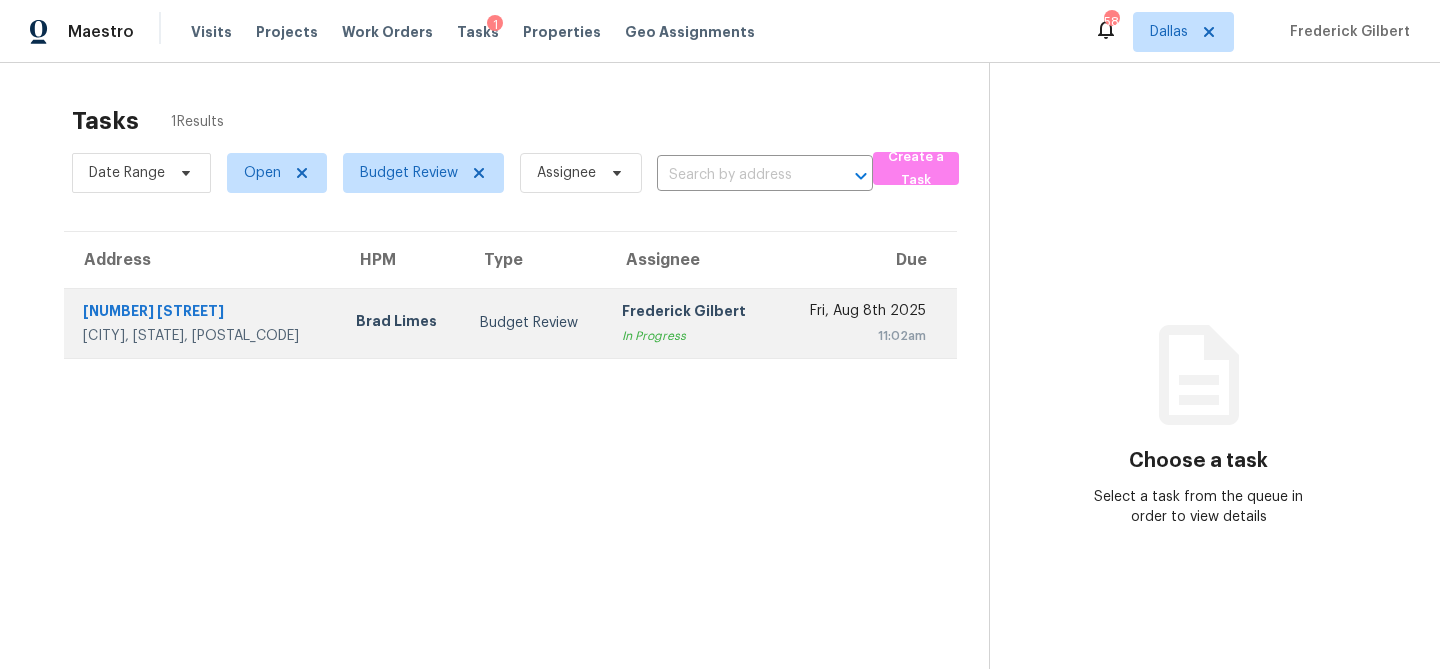 click on "Brad Limes" at bounding box center [402, 323] 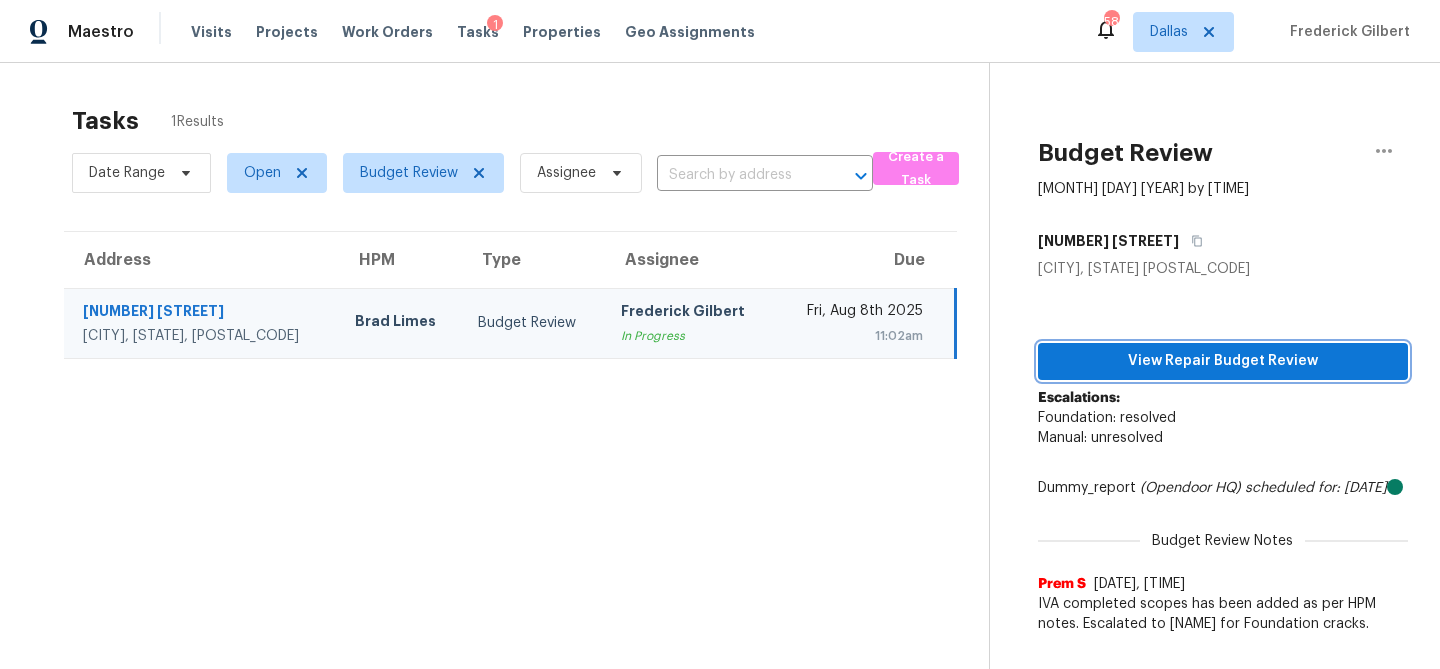 click on "View Repair Budget Review" at bounding box center [1223, 361] 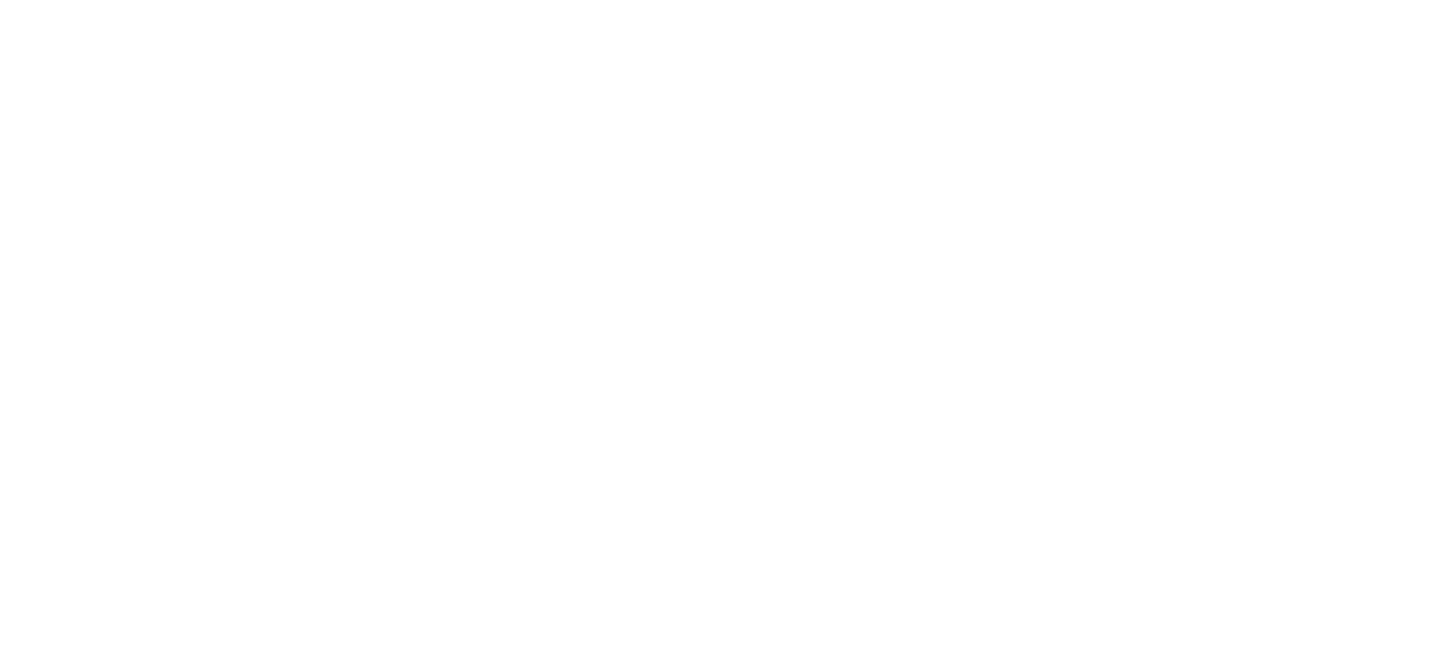 scroll, scrollTop: 0, scrollLeft: 0, axis: both 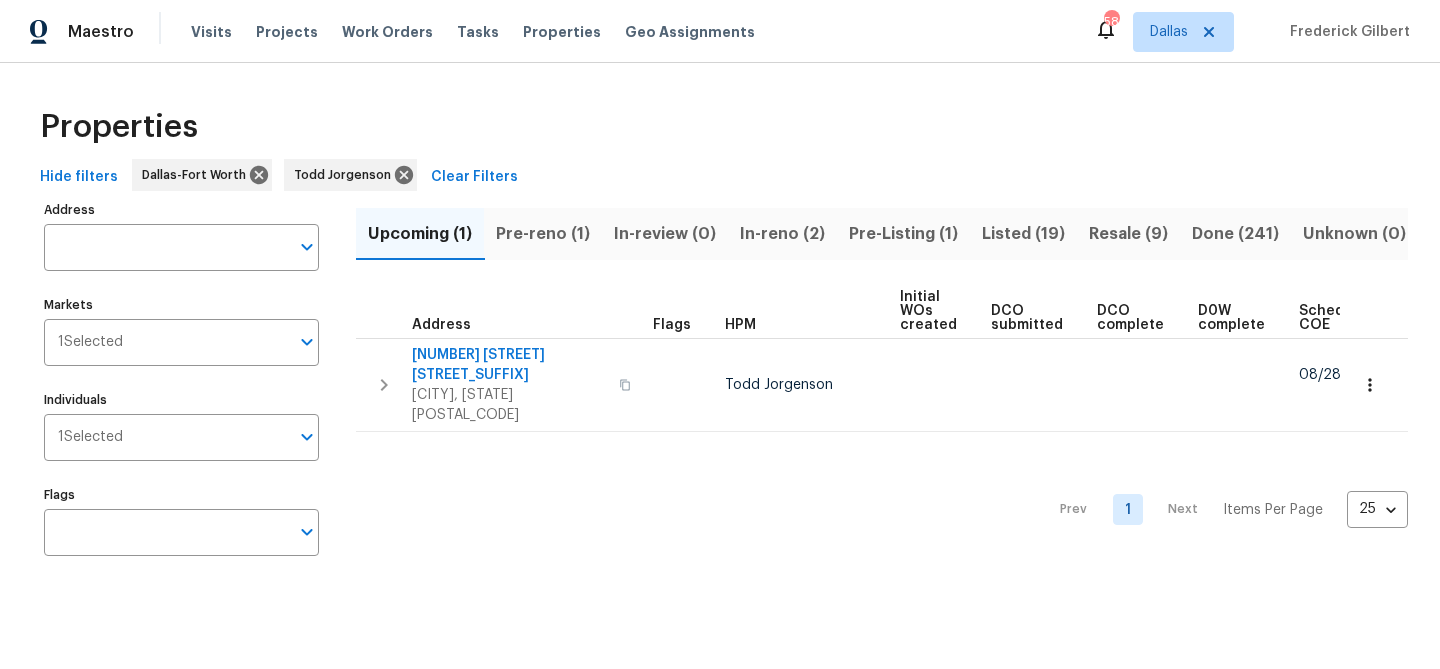 click on "Pre-reno (1)" at bounding box center (543, 234) 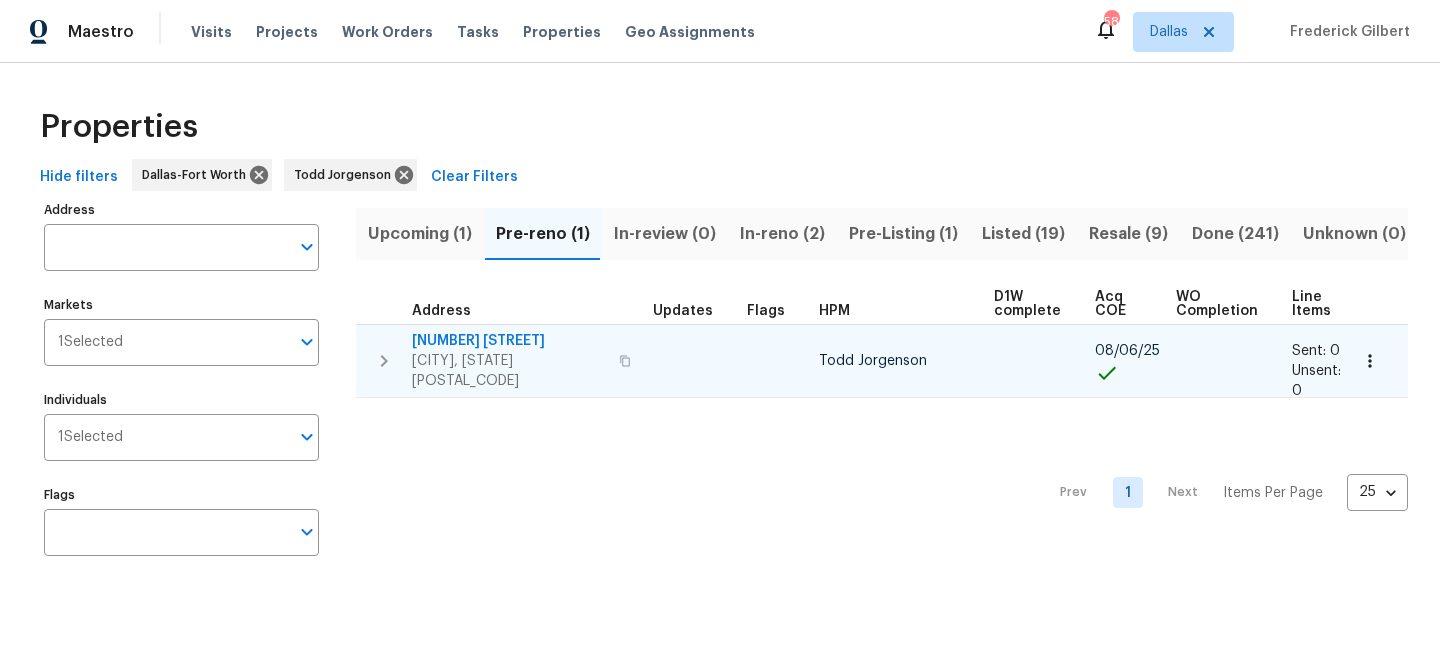 click on "6720 Craig St" at bounding box center [509, 341] 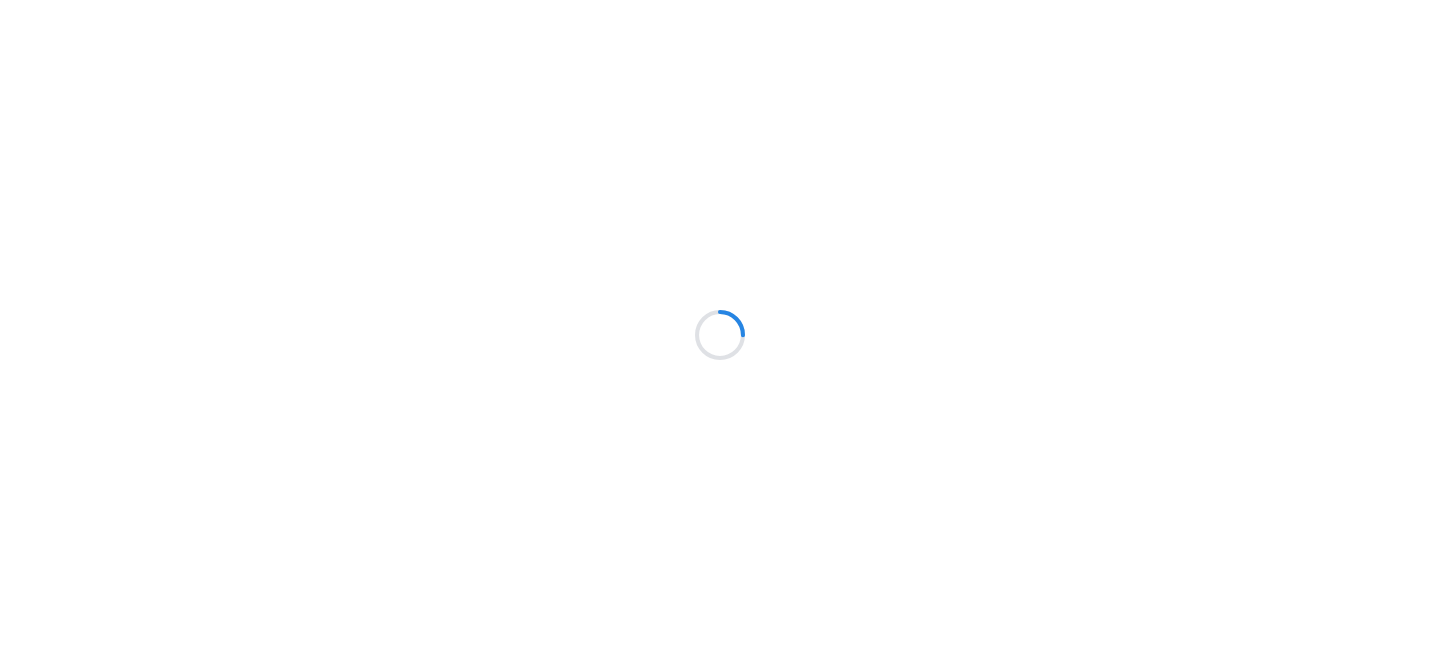 scroll, scrollTop: 0, scrollLeft: 0, axis: both 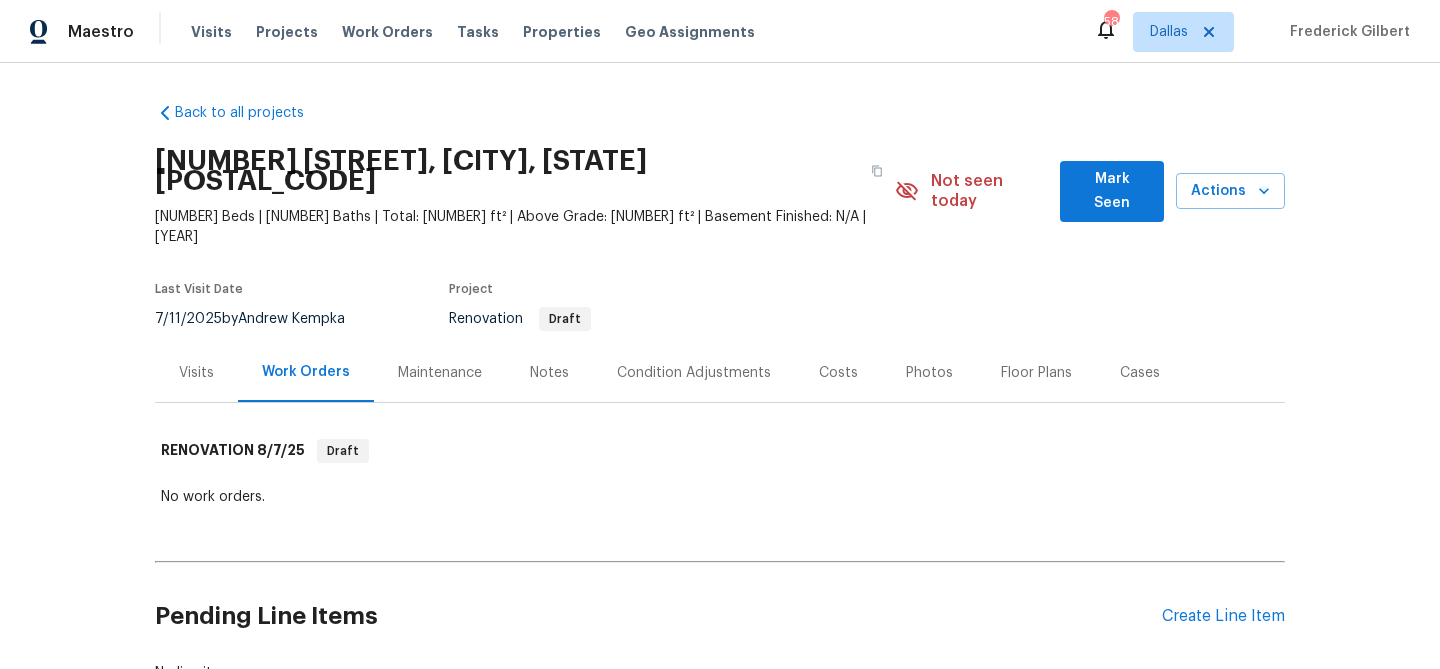 click on "Notes" at bounding box center [549, 373] 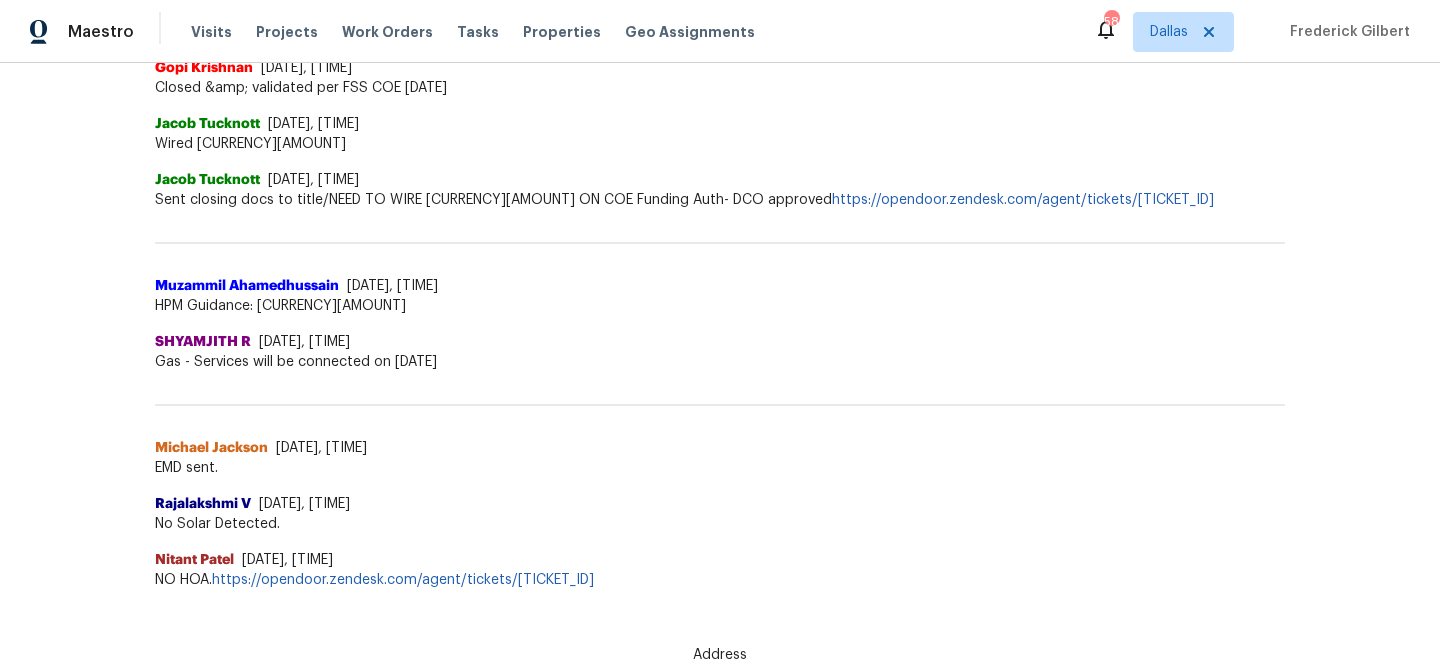 scroll, scrollTop: 0, scrollLeft: 0, axis: both 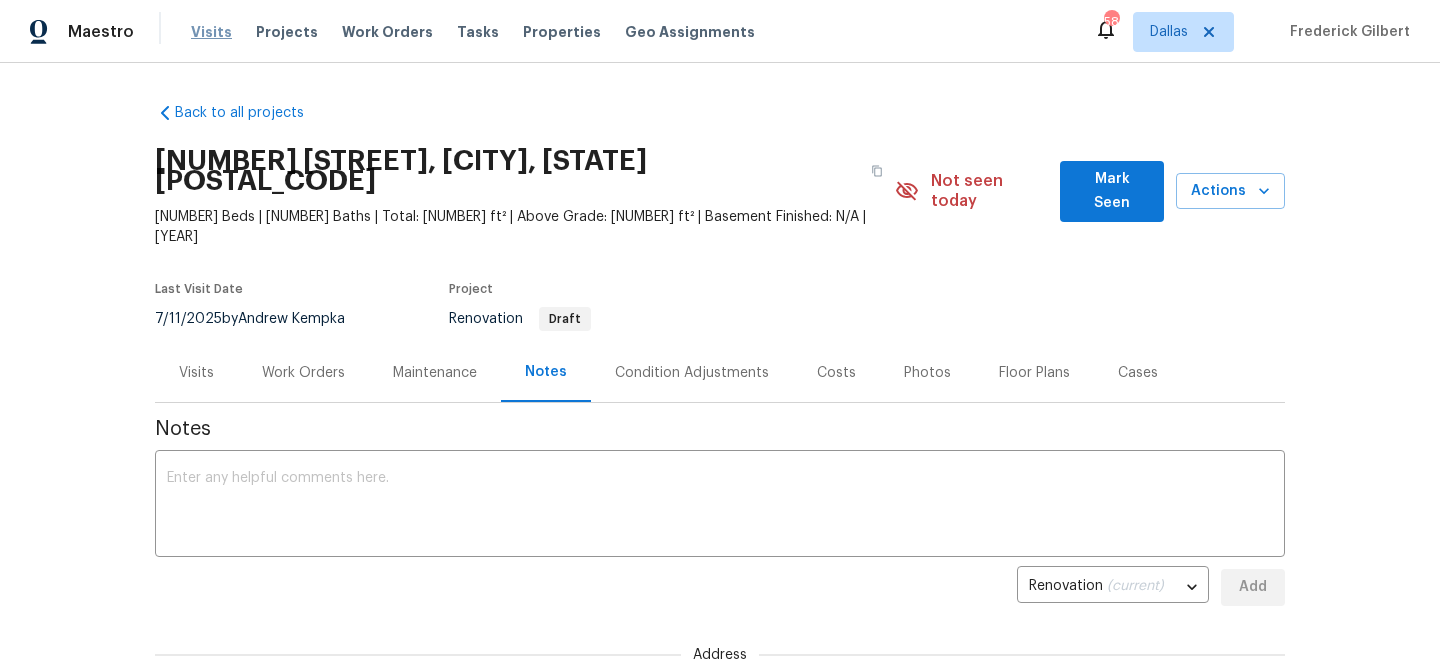 click on "Visits" at bounding box center (211, 32) 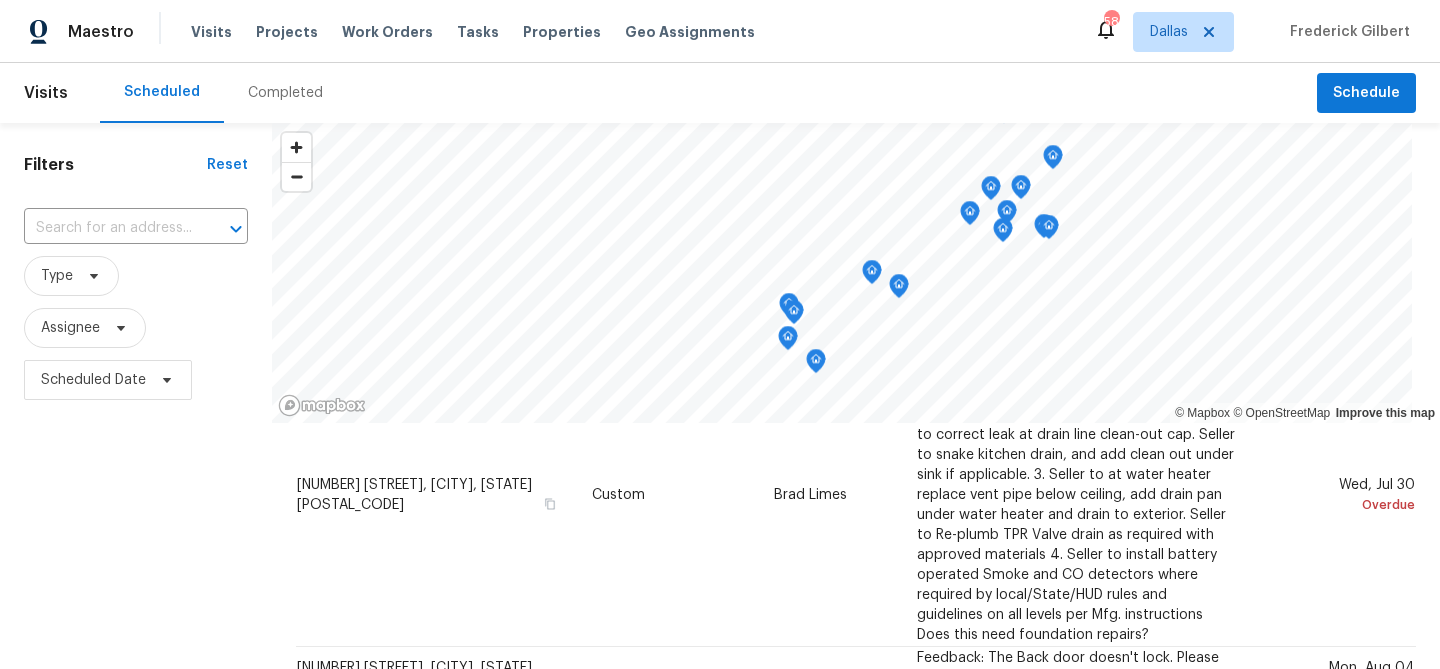 scroll, scrollTop: 0, scrollLeft: 0, axis: both 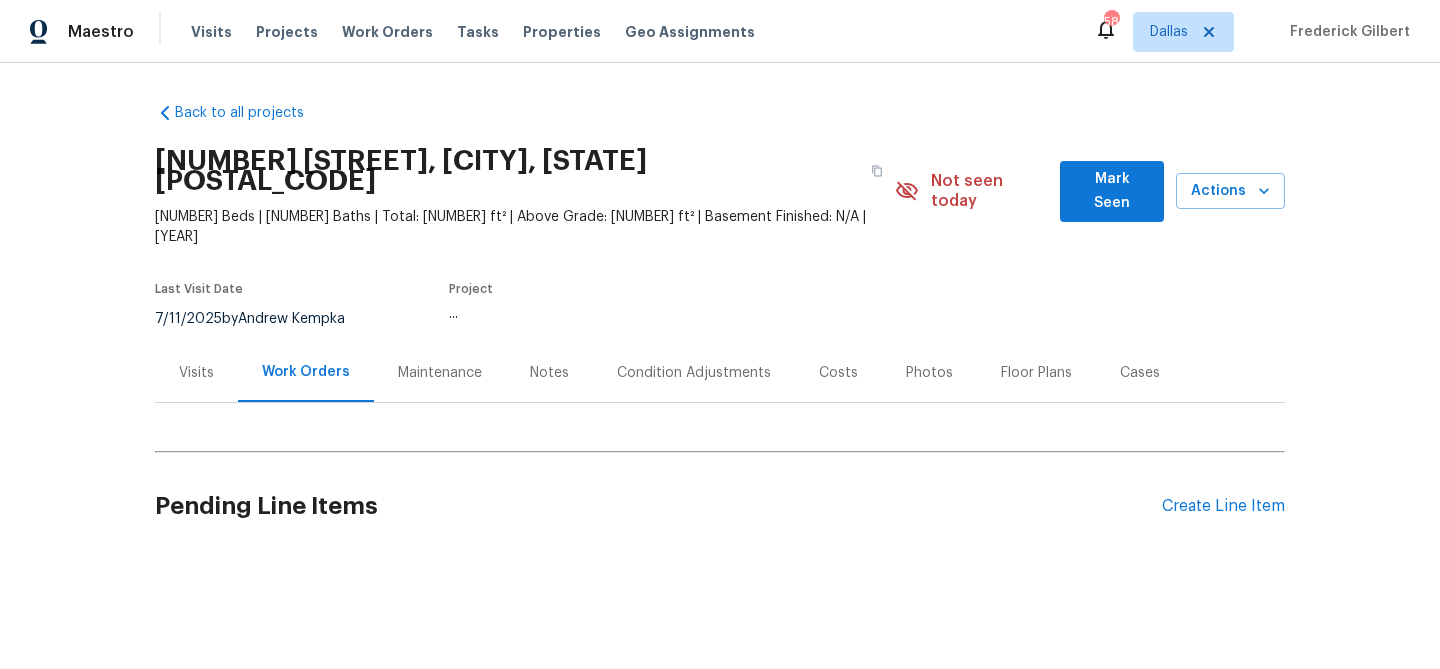 click on "Visits" at bounding box center [196, 373] 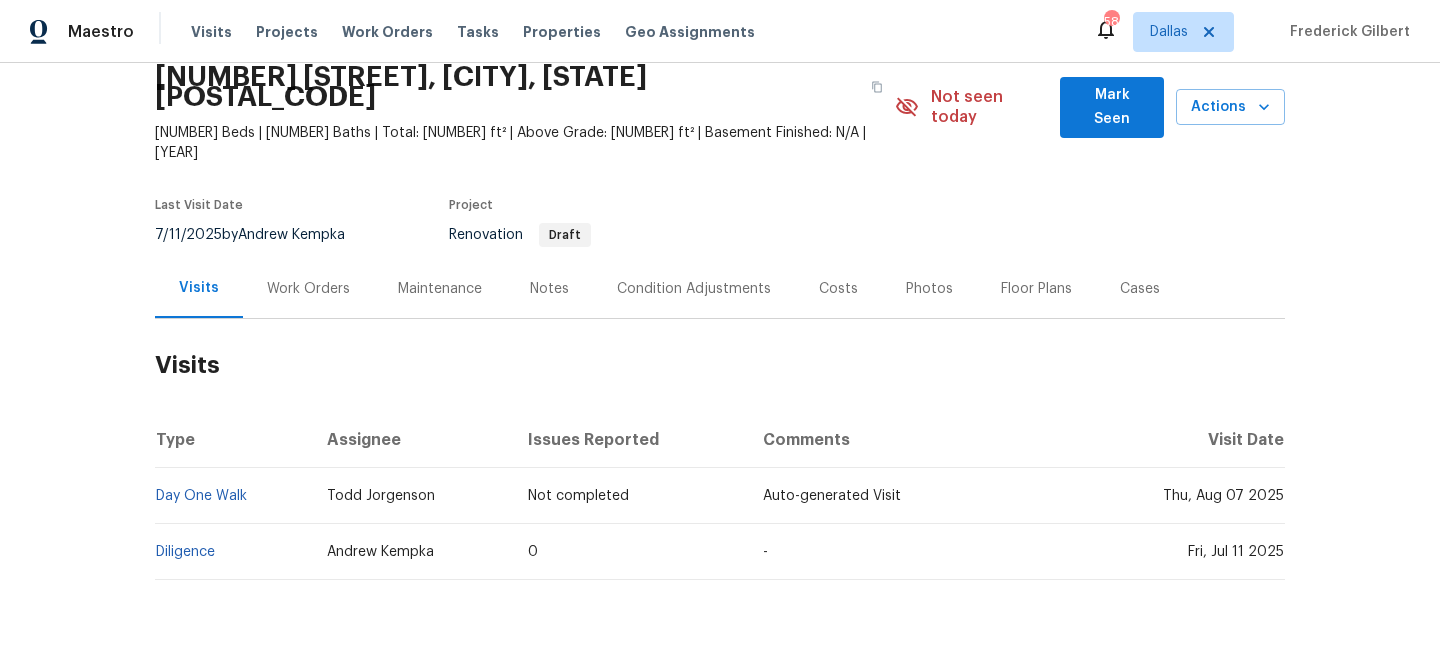 scroll, scrollTop: 91, scrollLeft: 0, axis: vertical 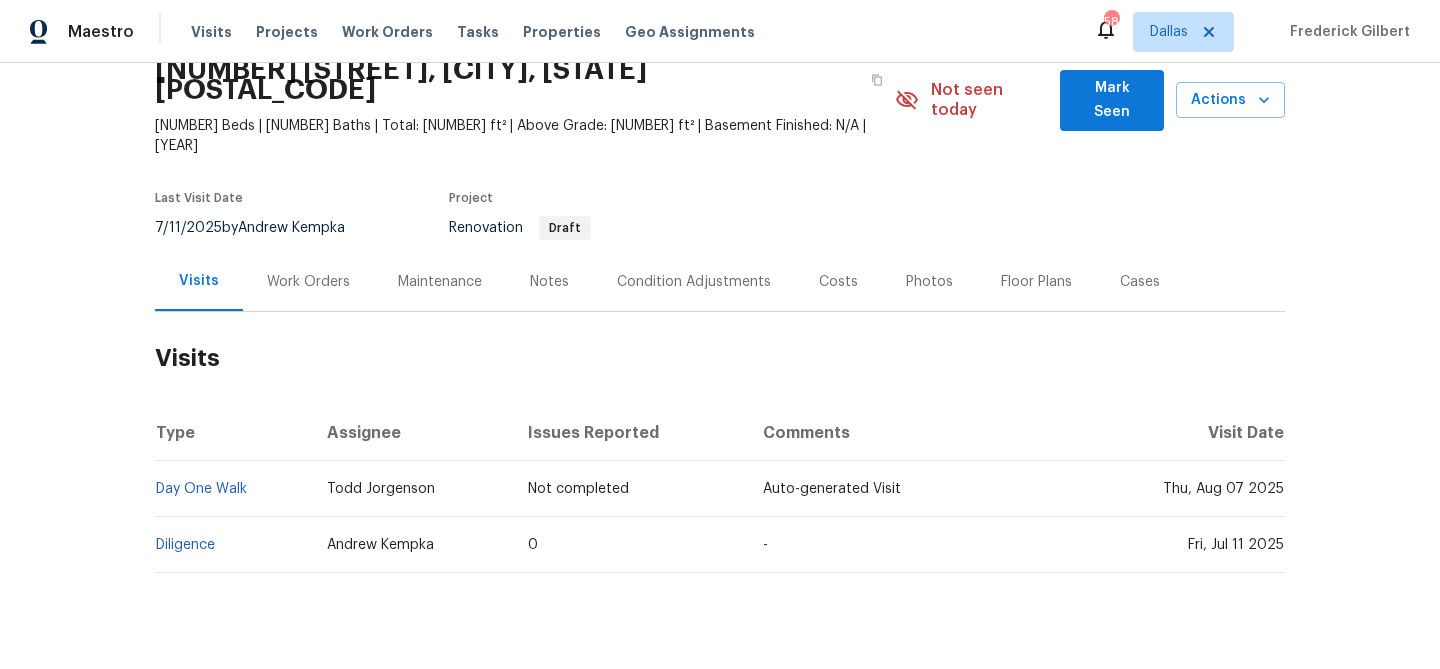 click on "Notes" at bounding box center (549, 282) 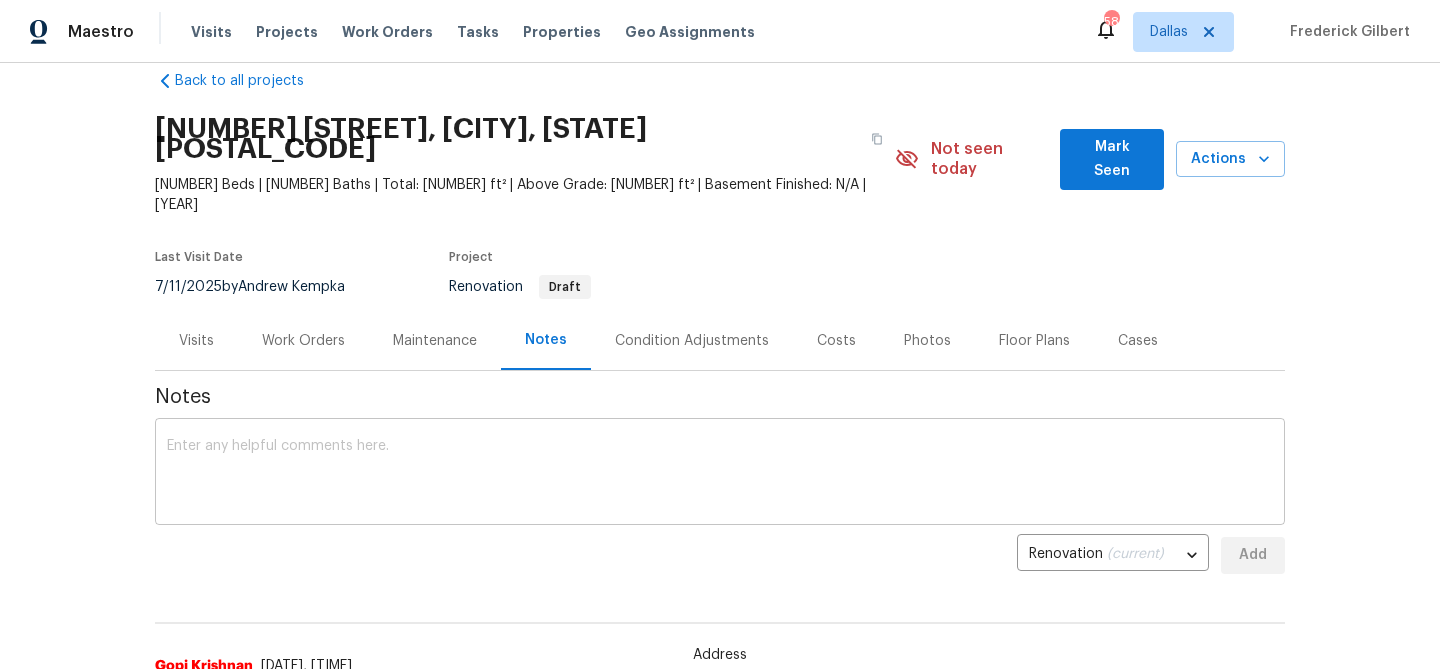 scroll, scrollTop: 31, scrollLeft: 0, axis: vertical 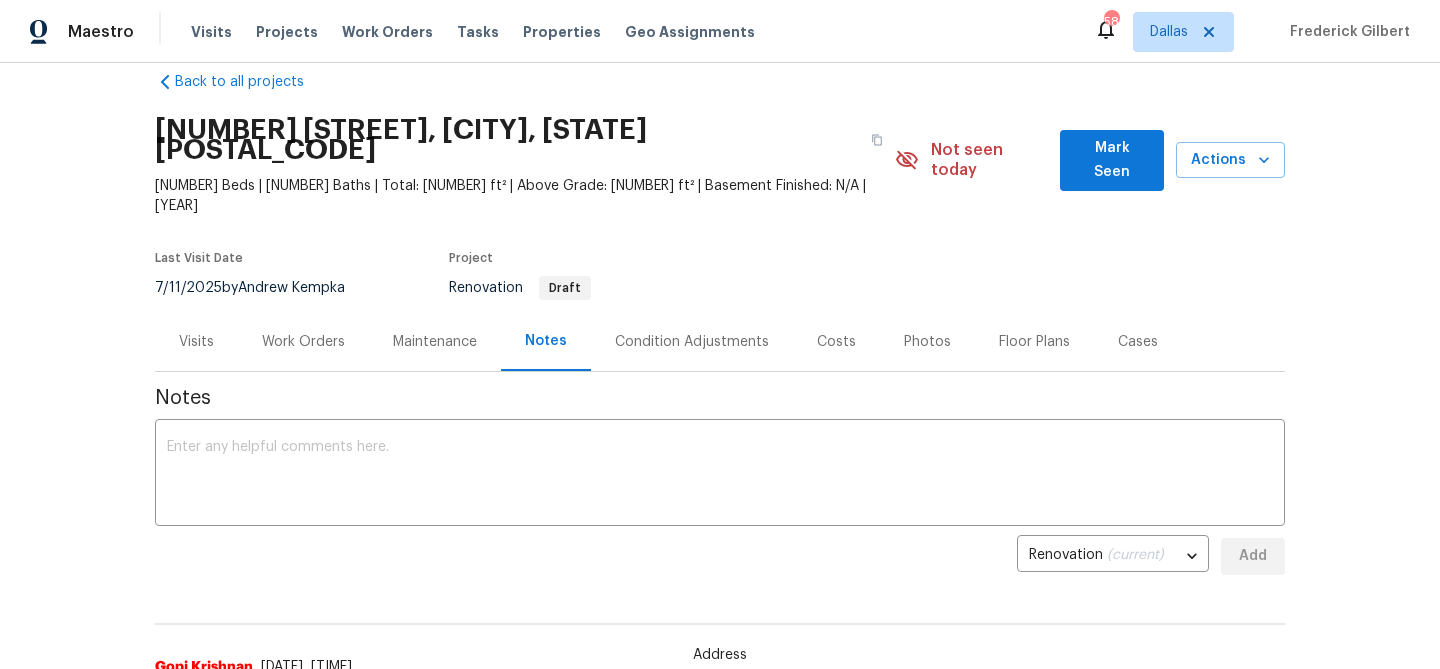 click on "Condition Adjustments" at bounding box center [692, 341] 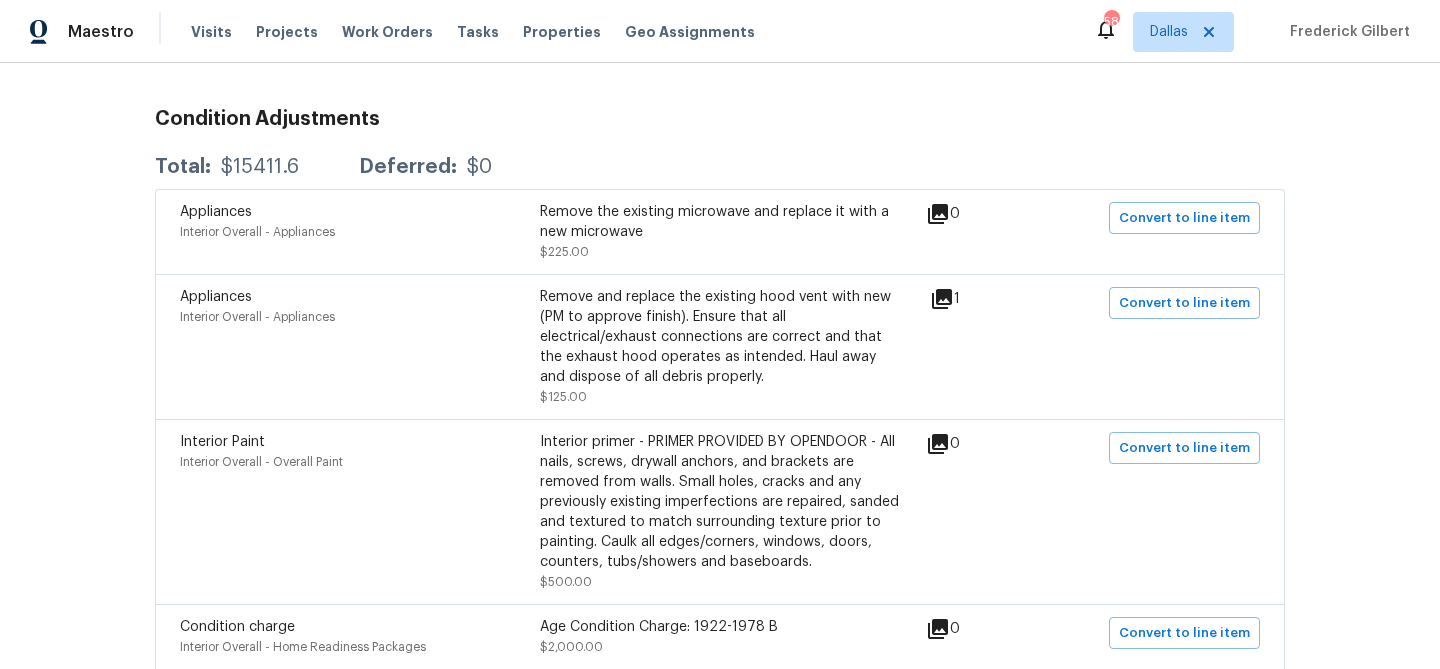scroll, scrollTop: 0, scrollLeft: 0, axis: both 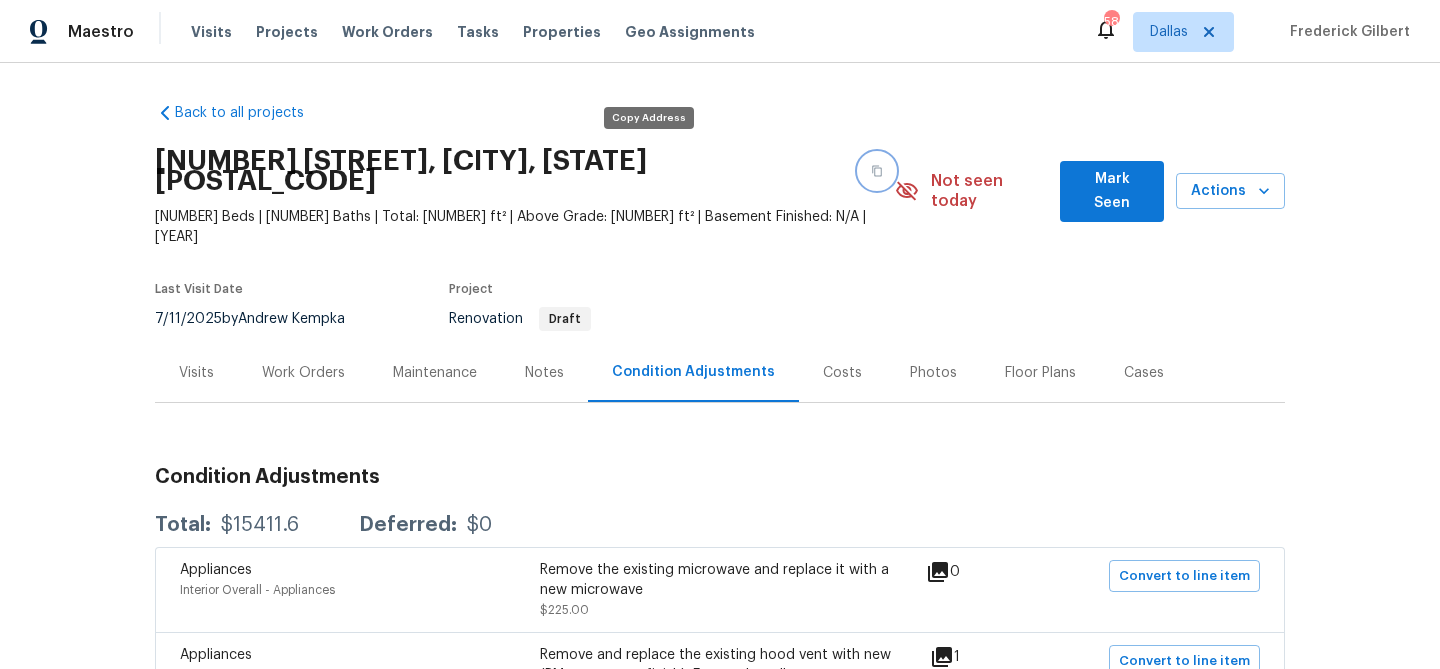 click 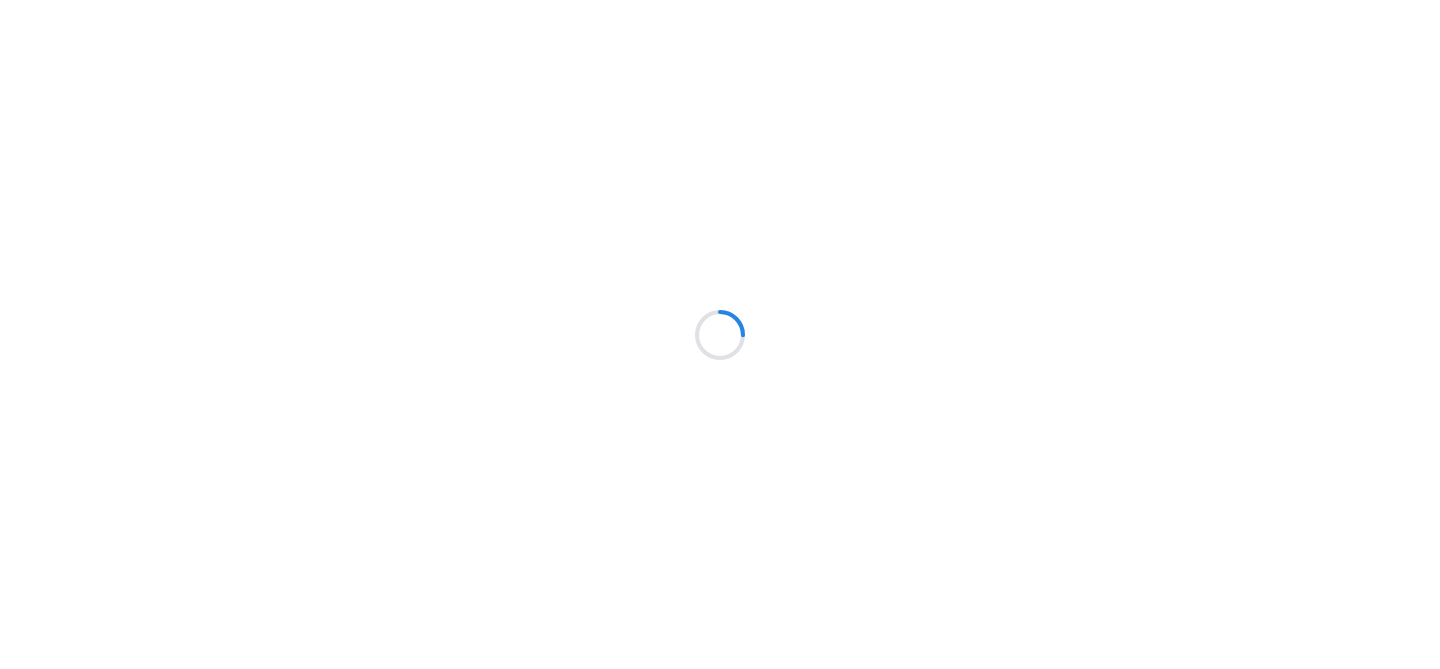 scroll, scrollTop: 0, scrollLeft: 0, axis: both 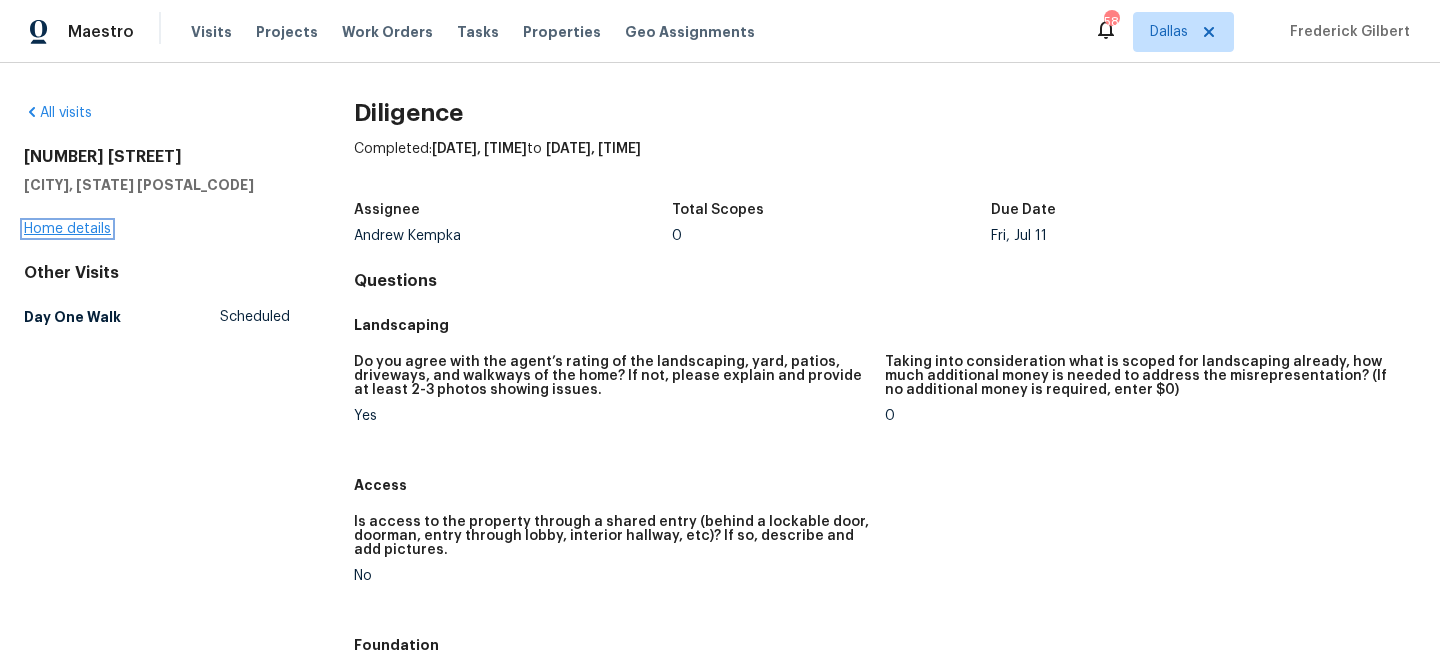 click on "Home details" at bounding box center (67, 229) 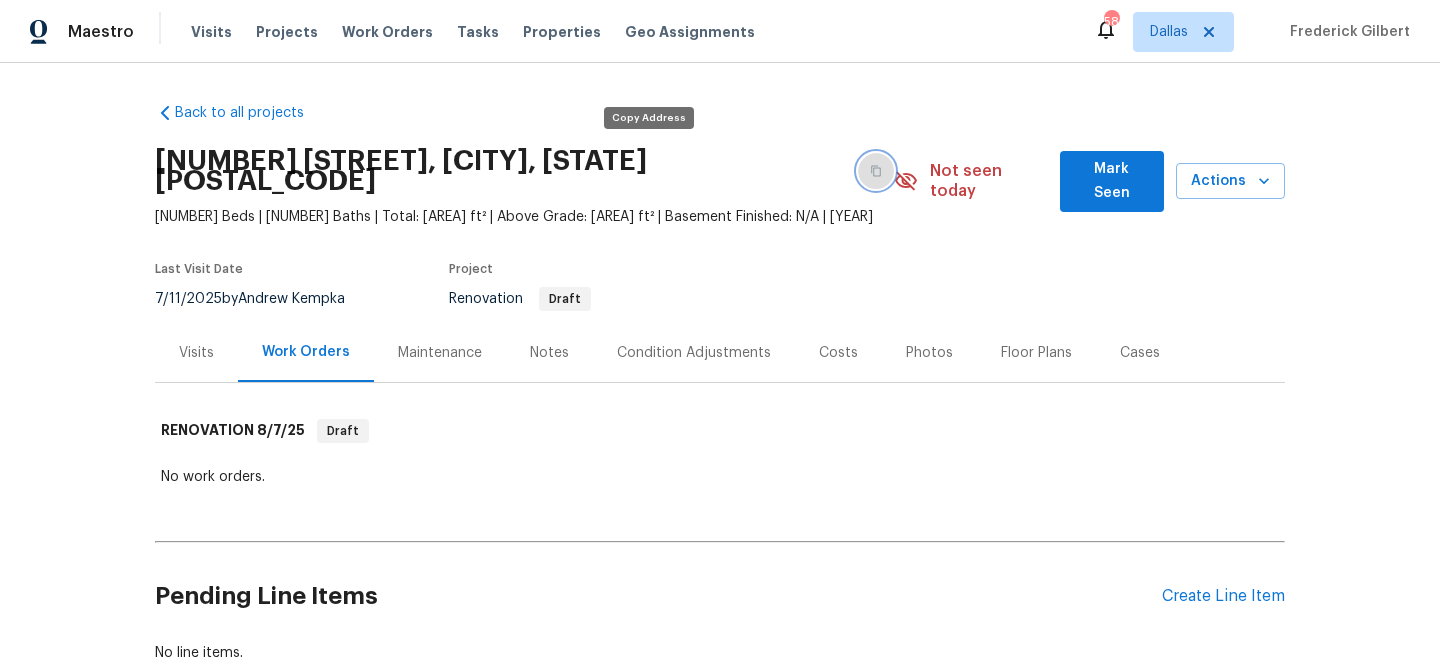 click at bounding box center [876, 171] 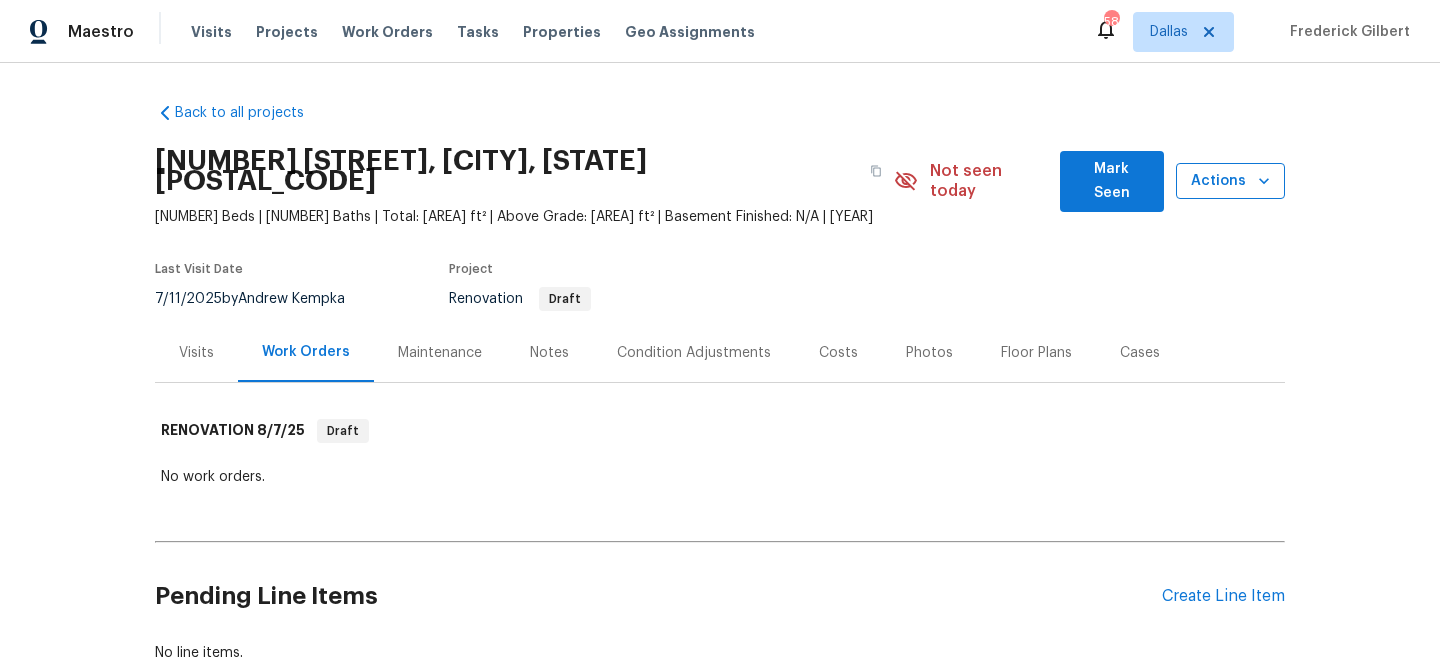 click on "Actions" at bounding box center (1230, 181) 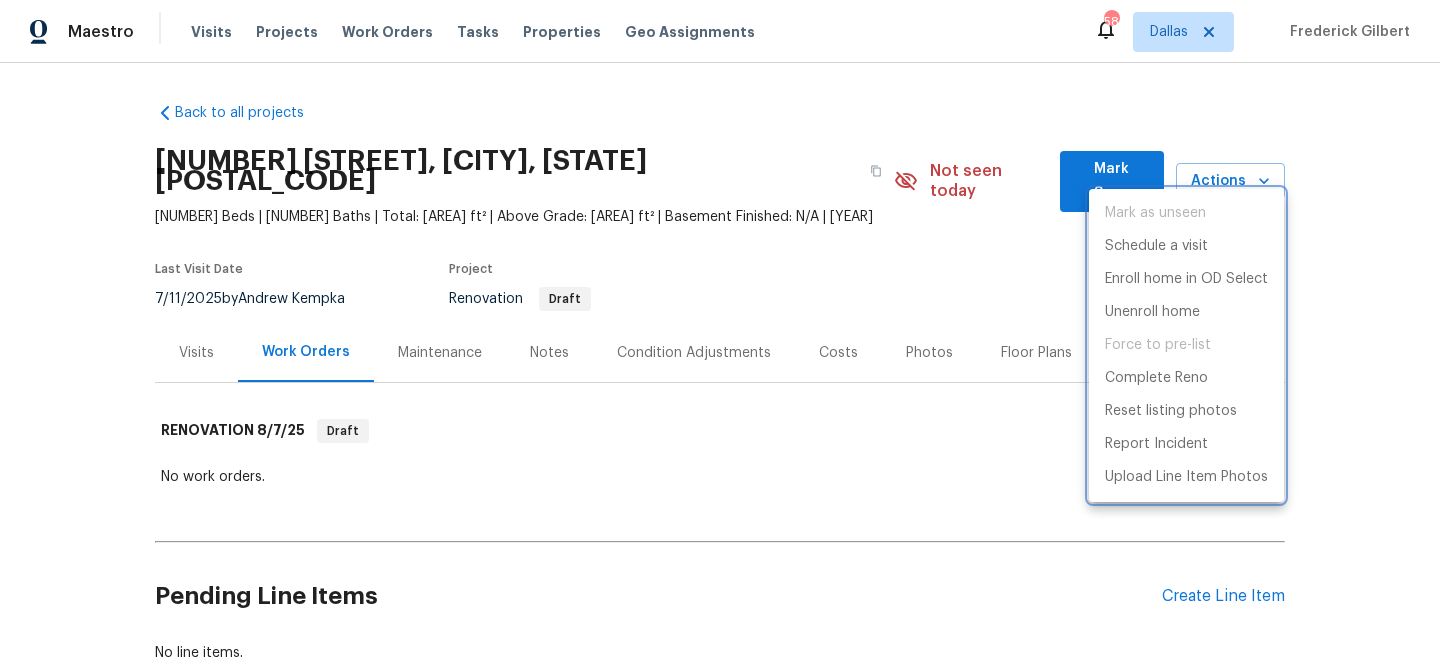 click at bounding box center (720, 334) 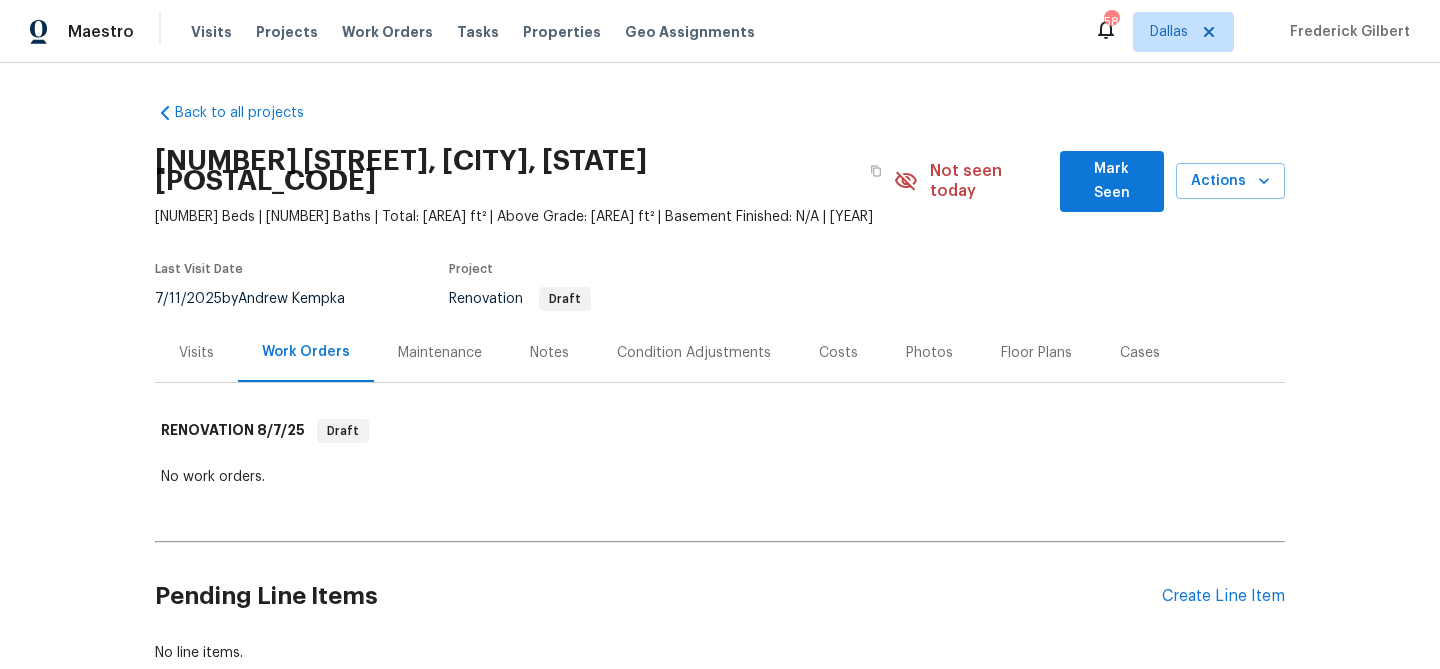click on "Condition Adjustments" at bounding box center (694, 353) 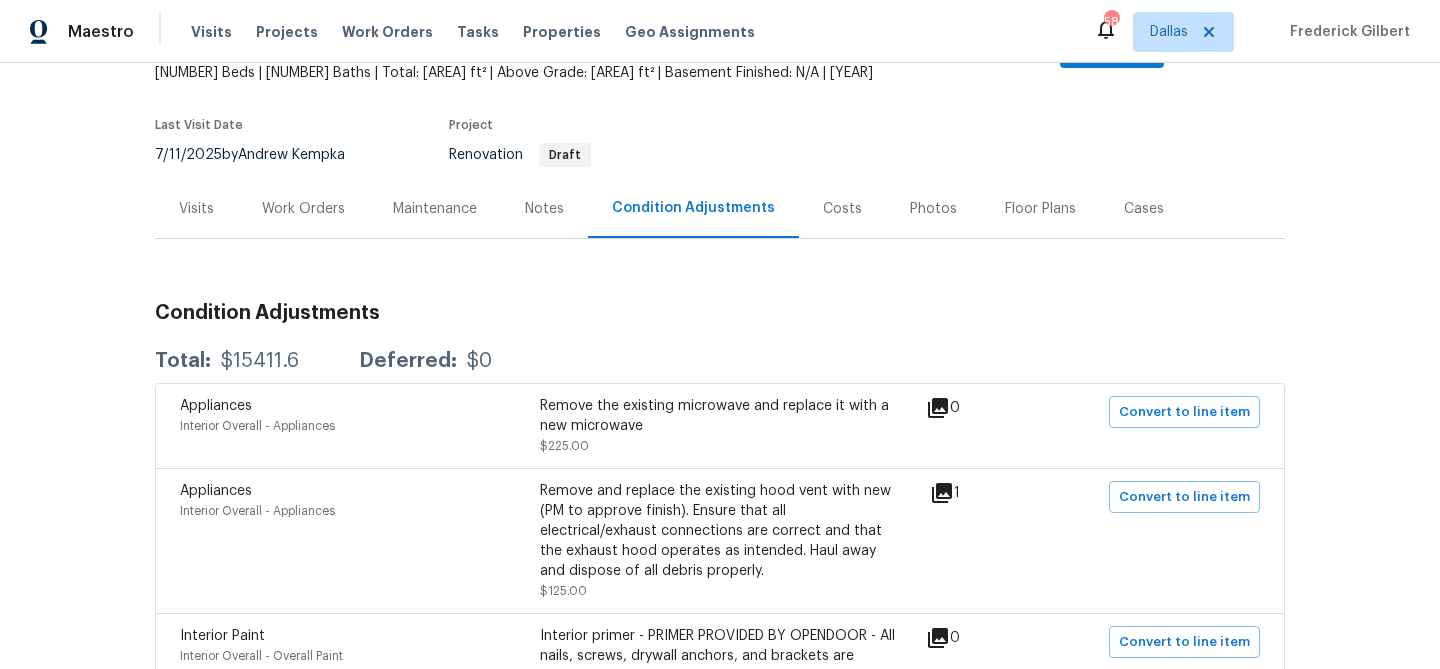 scroll, scrollTop: 125, scrollLeft: 0, axis: vertical 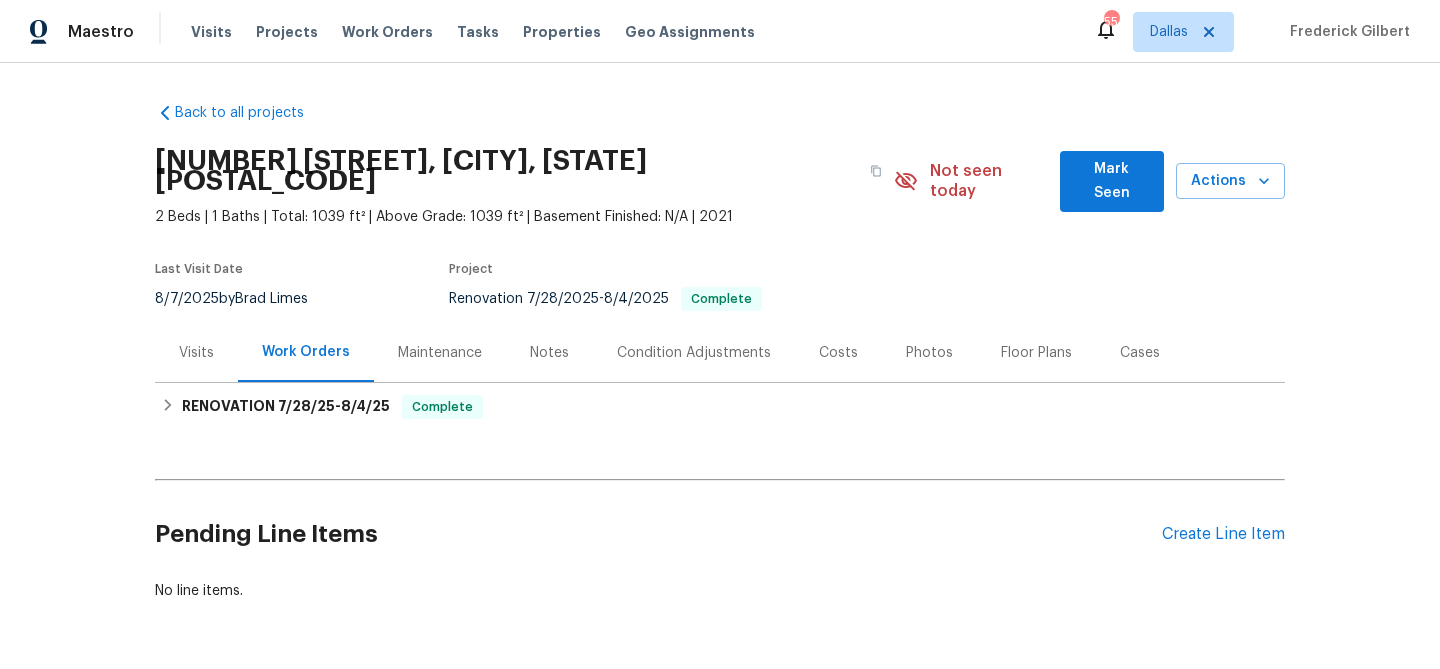 click on "Notes" at bounding box center [549, 353] 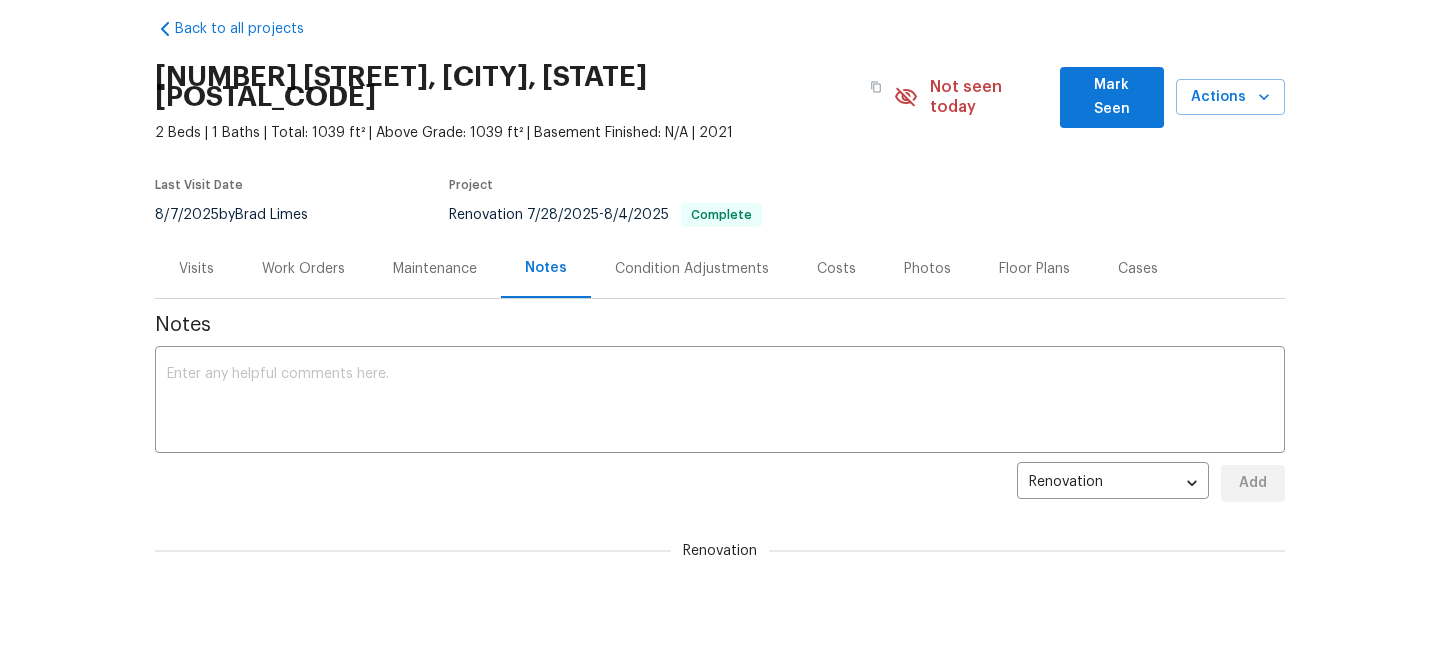 scroll, scrollTop: 0, scrollLeft: 0, axis: both 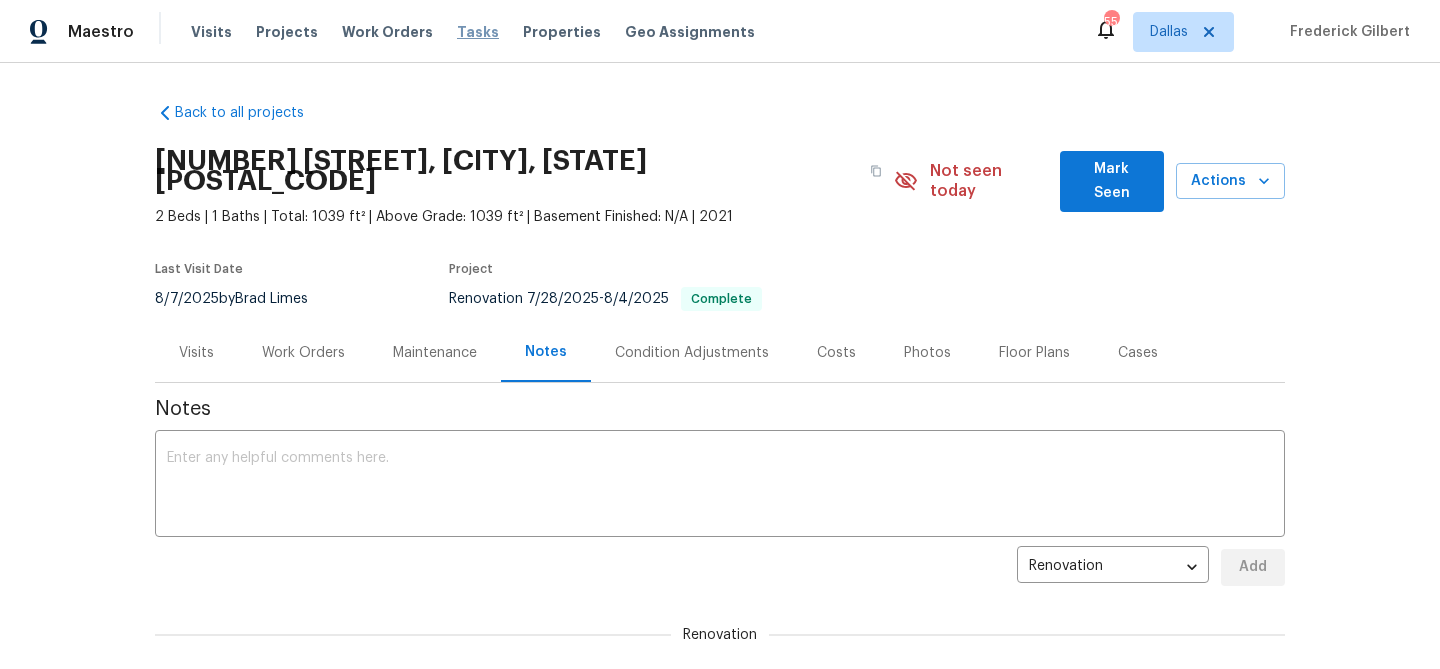 click on "Tasks" at bounding box center (478, 32) 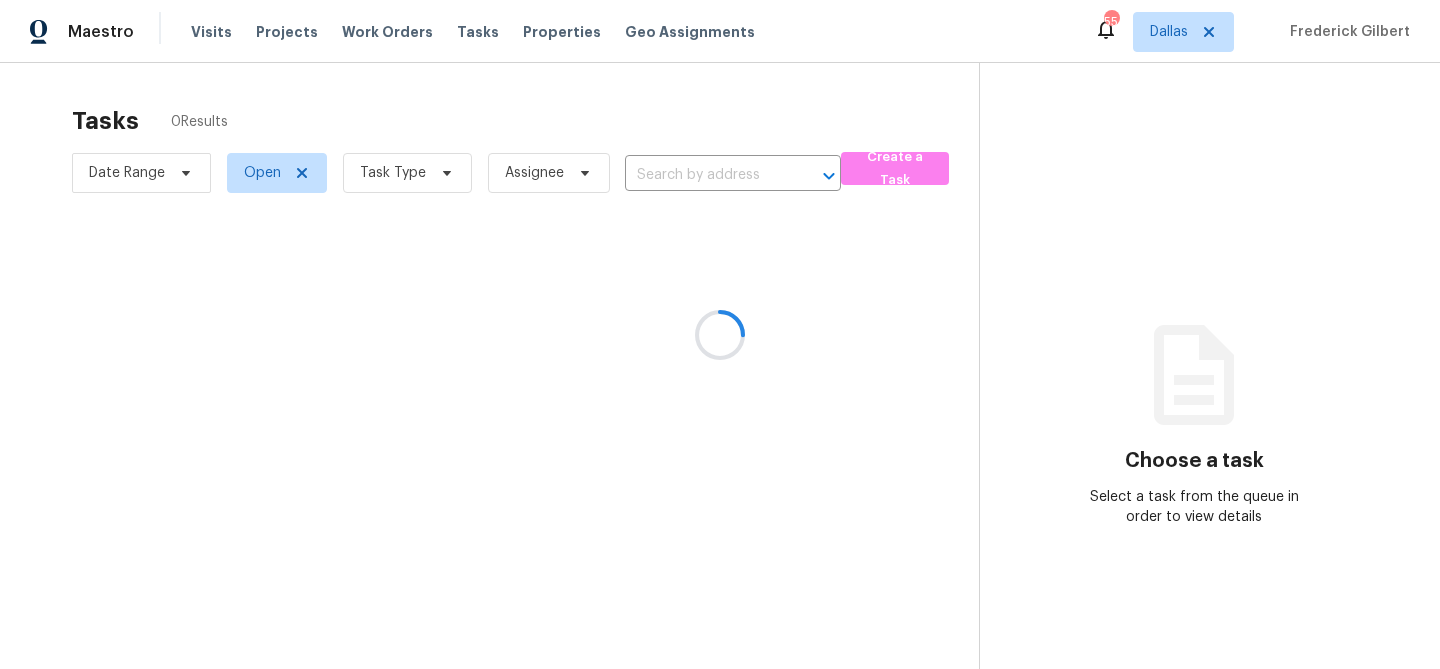 click at bounding box center [720, 334] 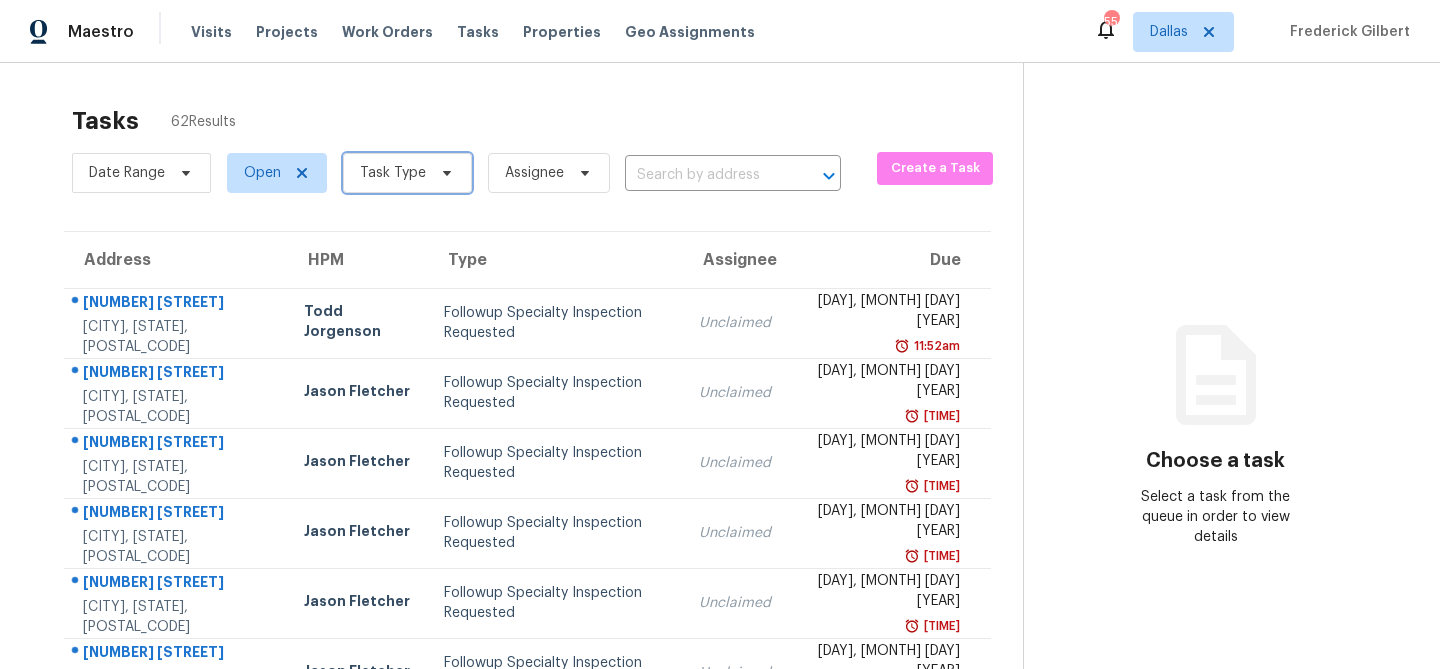 click 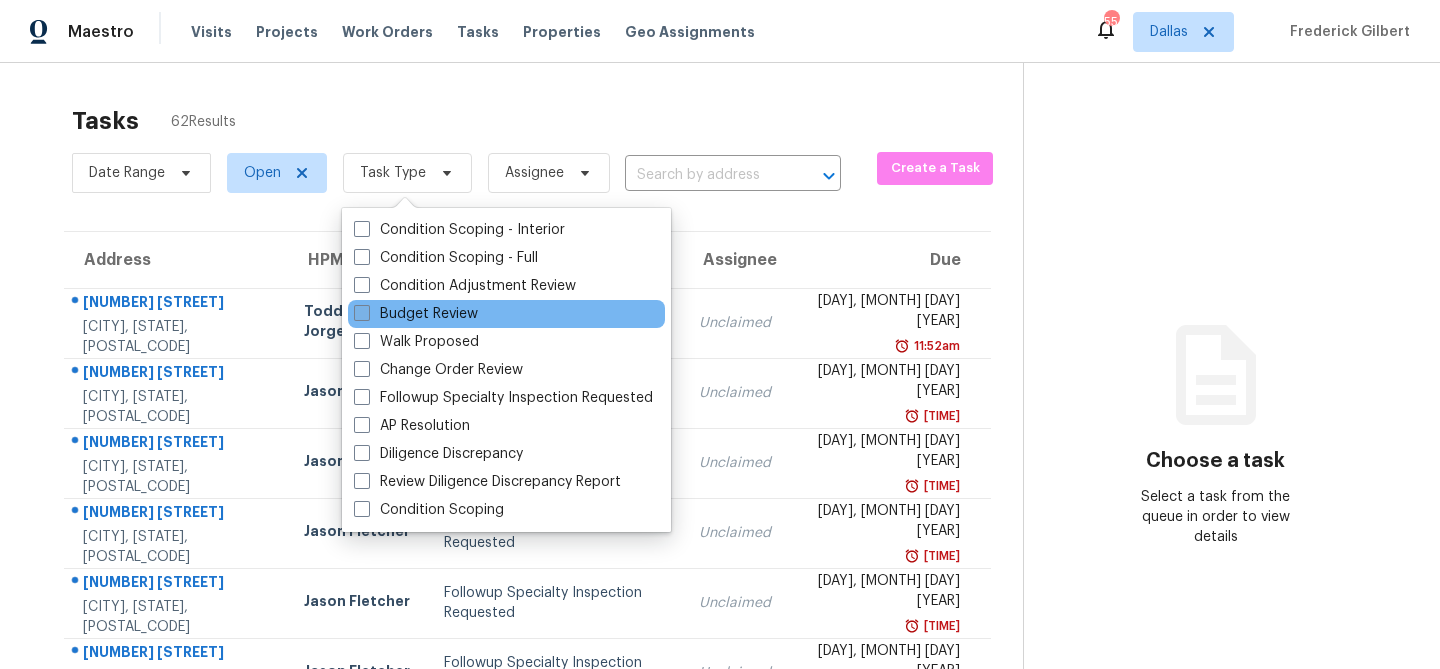 click on "Budget Review" at bounding box center [416, 314] 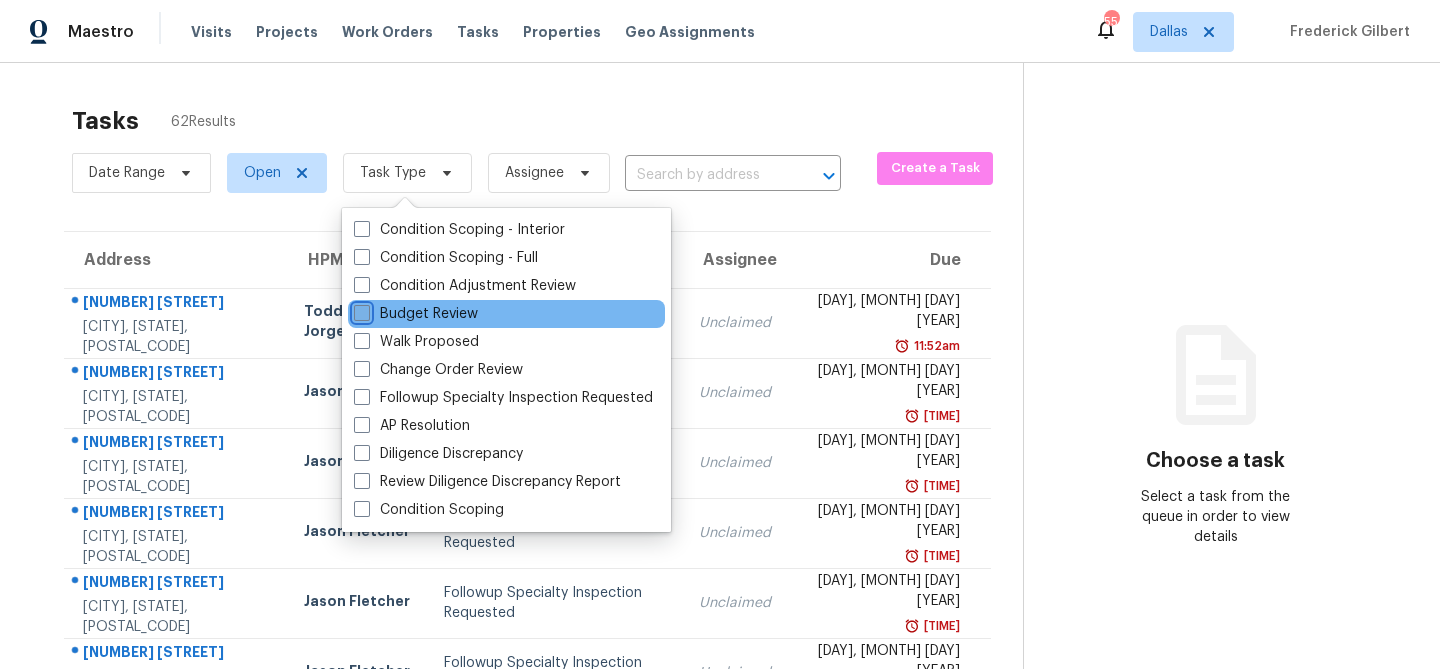 click on "Budget Review" at bounding box center (360, 310) 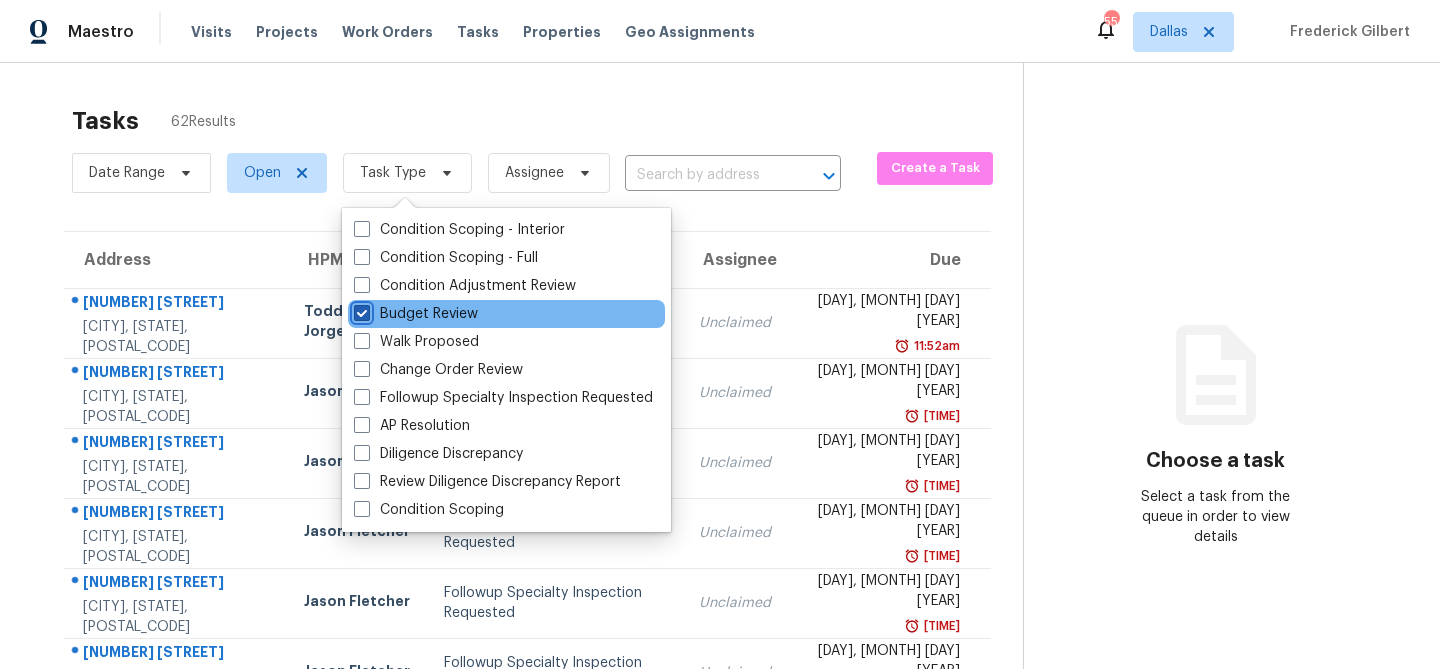 checkbox on "true" 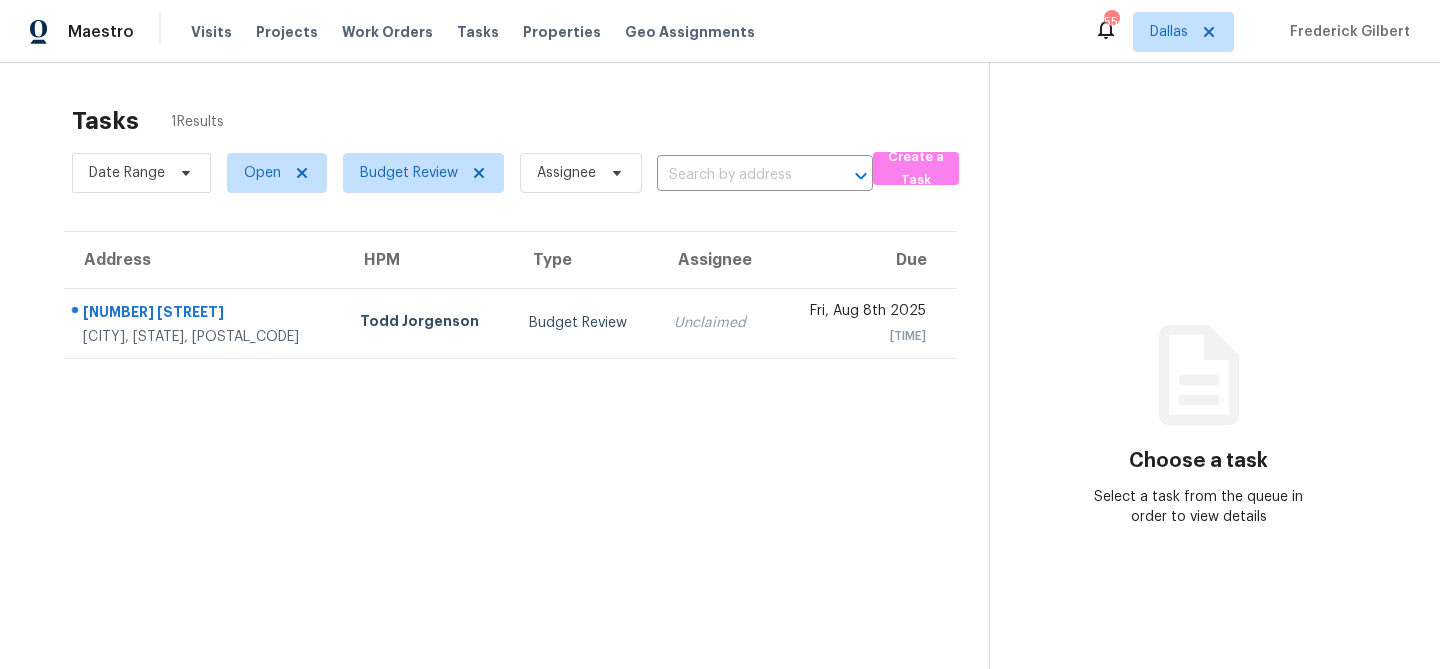 click on "Tasks 1 Results Date Range Open Budget Review Assignee Create a Task Address HPM Type Assignee Due [NUMBER] [STREET] [CITY], [STATE], [POSTAL_CODE] [LAST] Budget Review Unclaimed [DAY], [MONTH] [DAY] [YEAR] [TIME] Choose a task Select a task from the queue in order to view details" at bounding box center [720, 397] 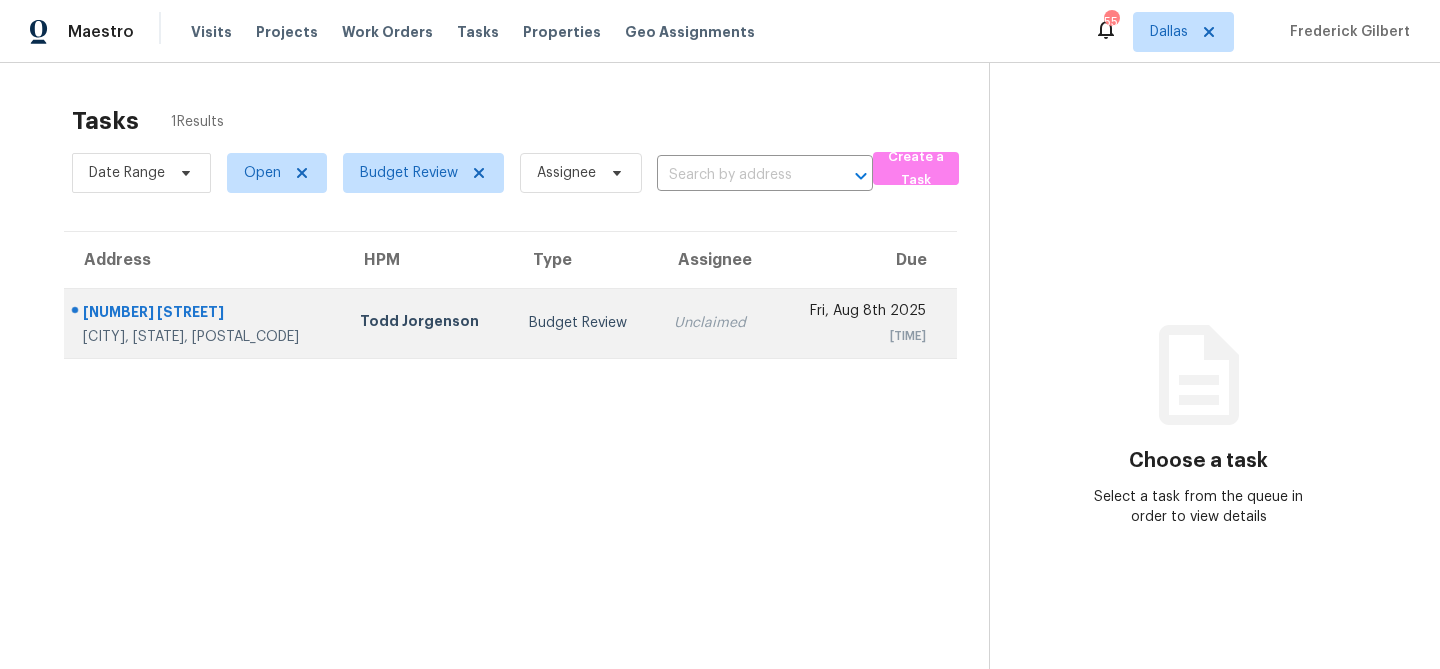 click on "Todd Jorgenson" at bounding box center [428, 323] 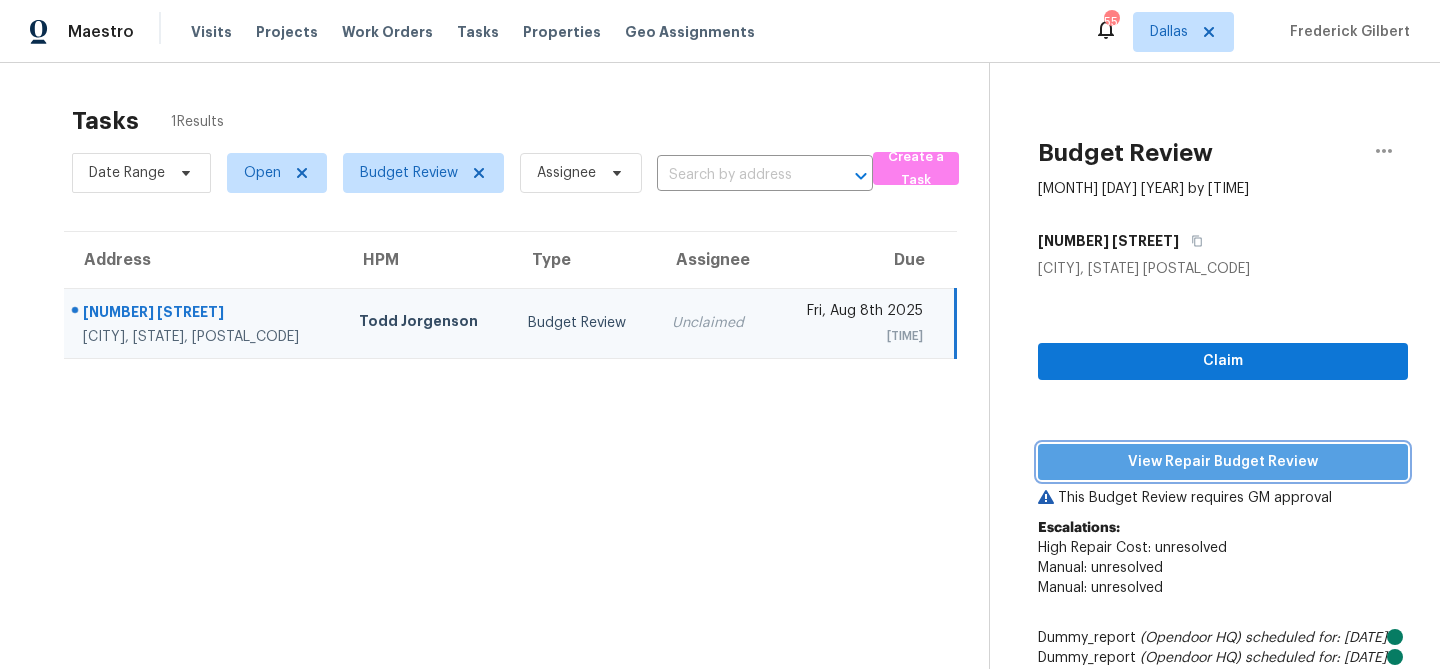 click on "View Repair Budget Review" at bounding box center (1223, 462) 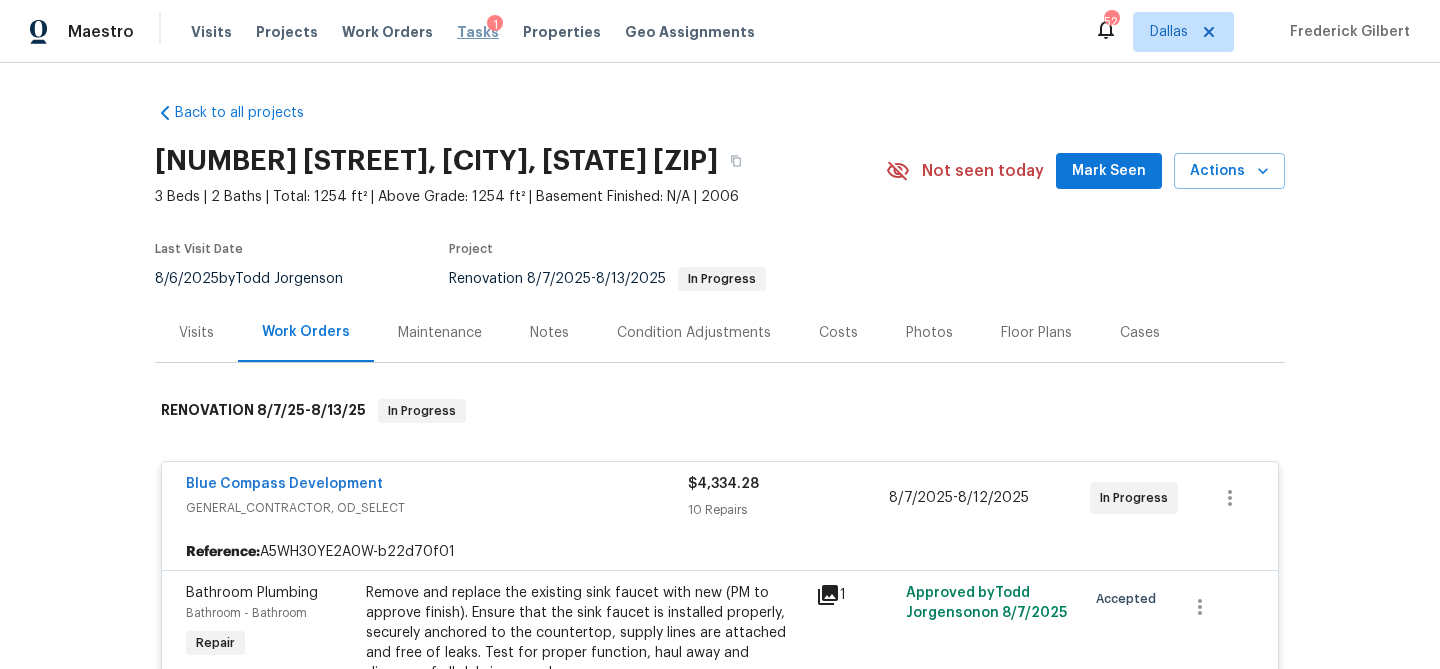 scroll, scrollTop: 0, scrollLeft: 0, axis: both 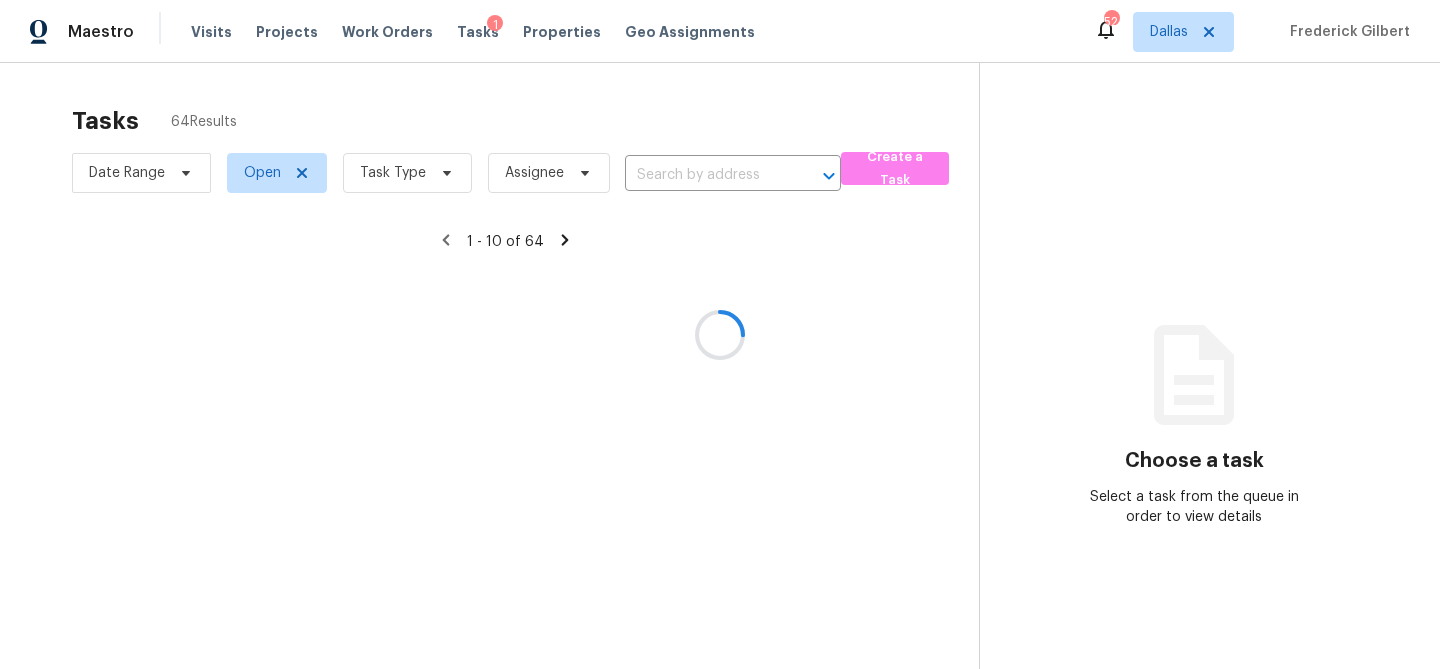 click at bounding box center (720, 334) 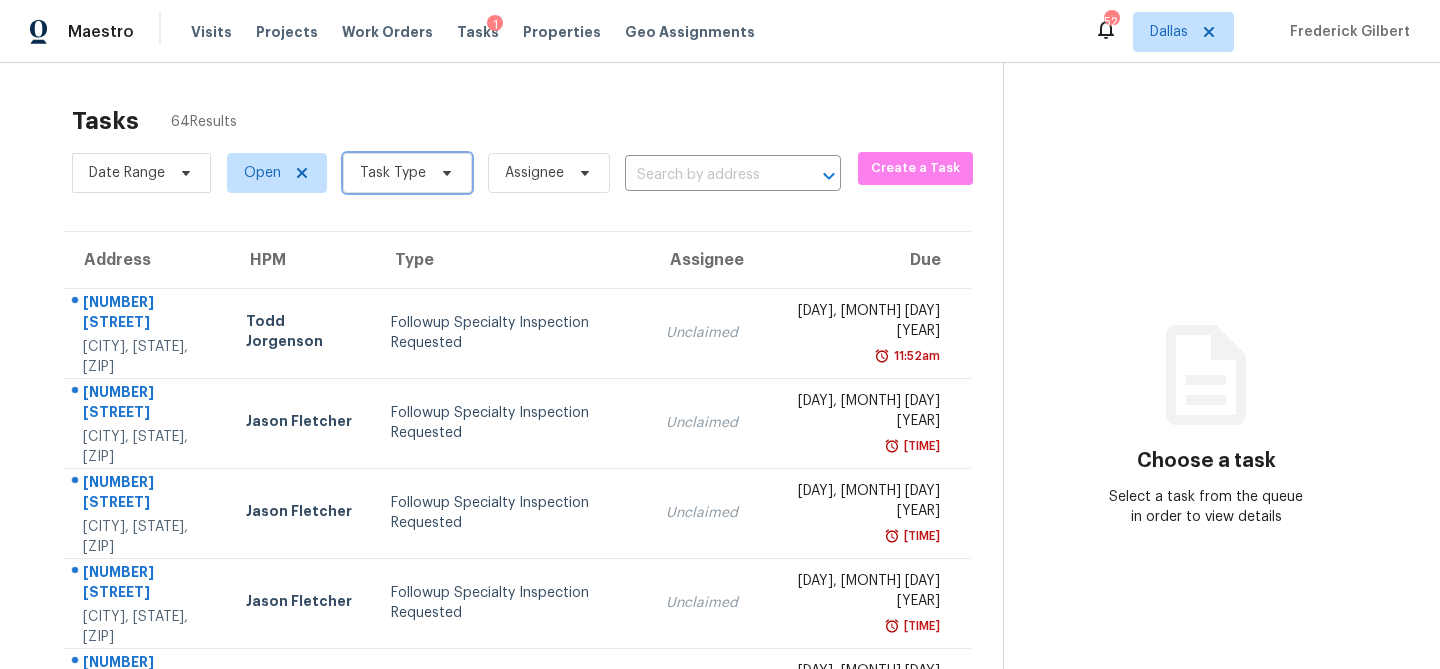 click at bounding box center (444, 173) 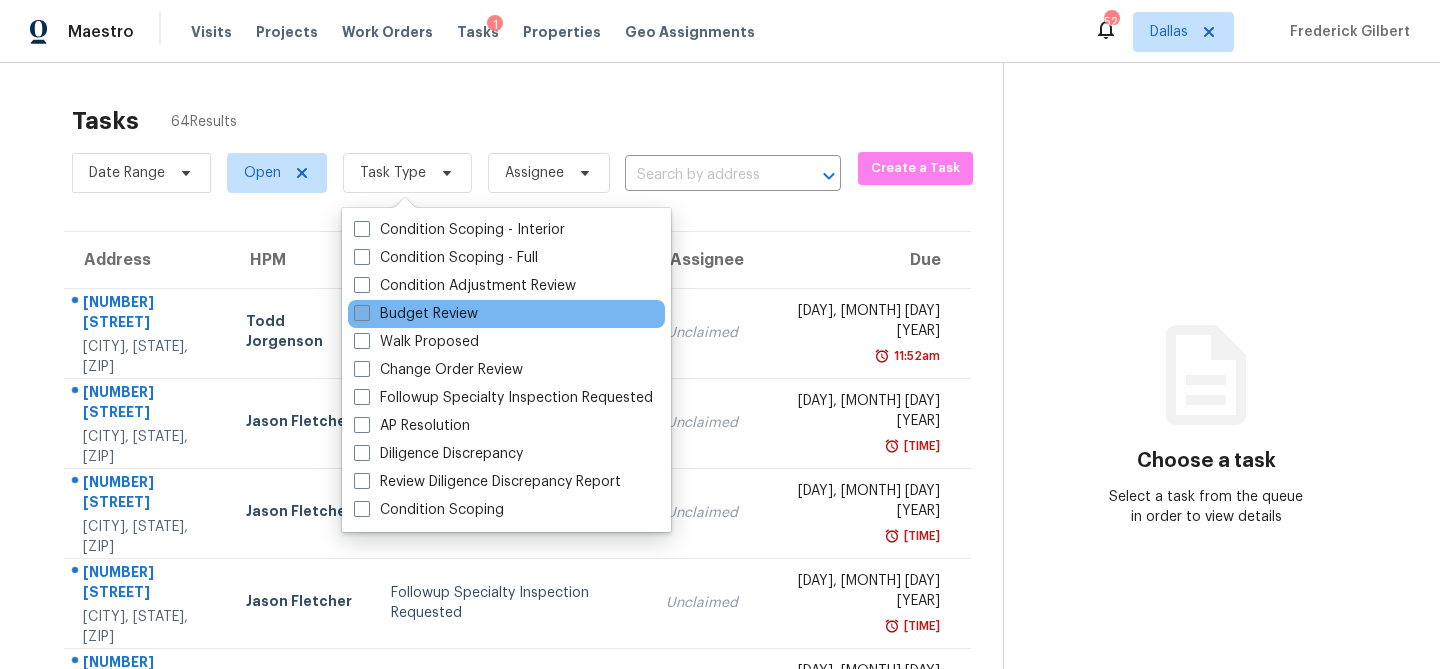 click on "Budget Review" at bounding box center (416, 314) 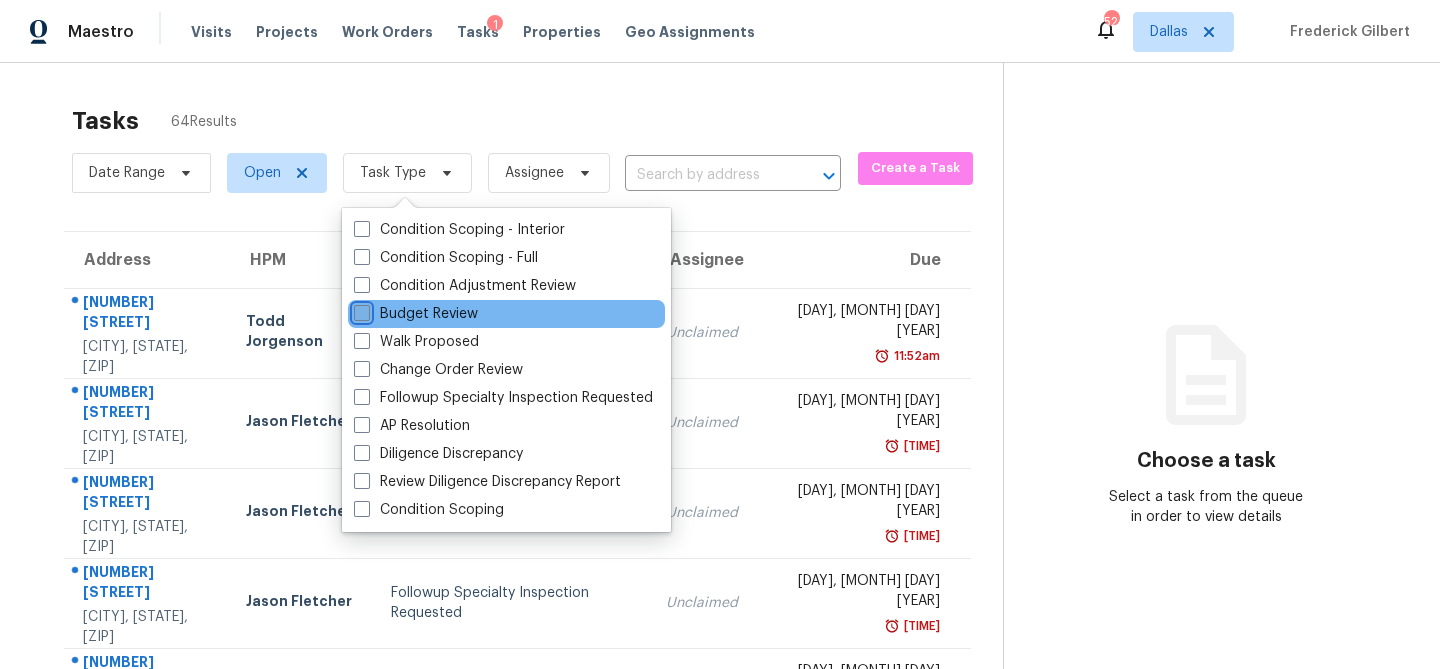 click on "Budget Review" at bounding box center (360, 310) 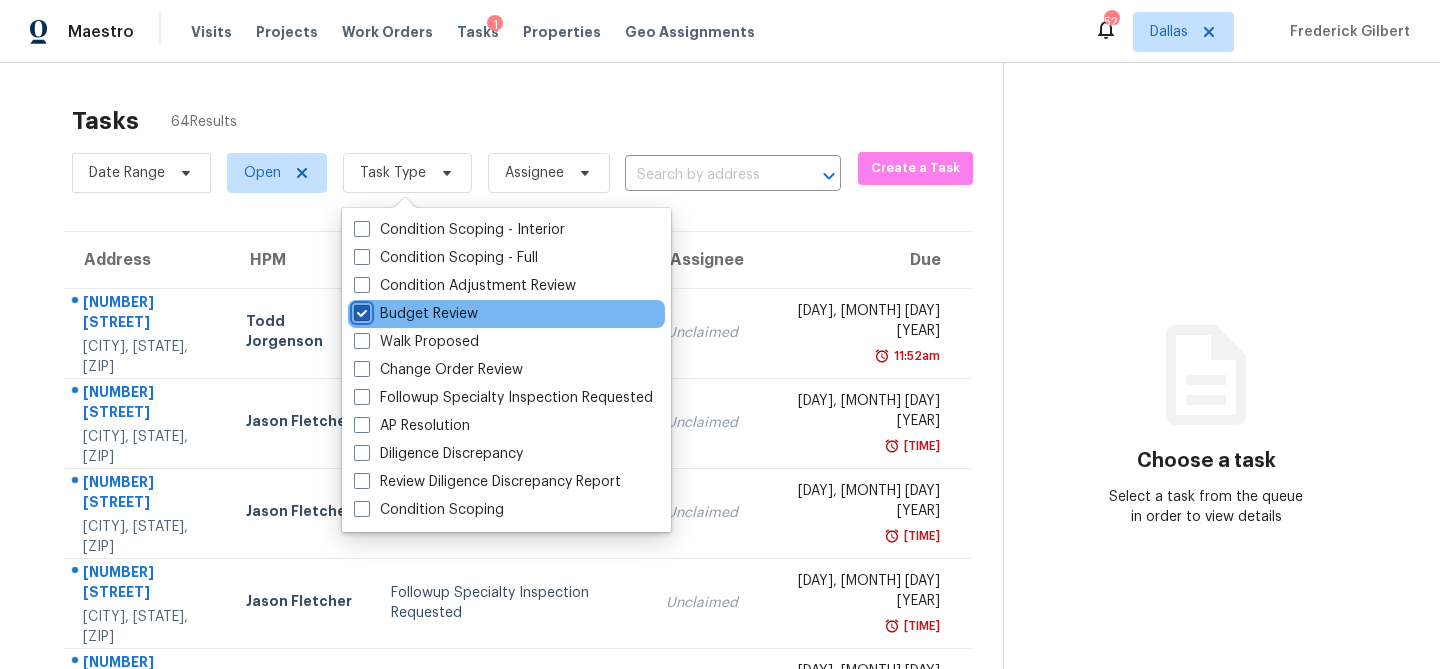 checkbox on "true" 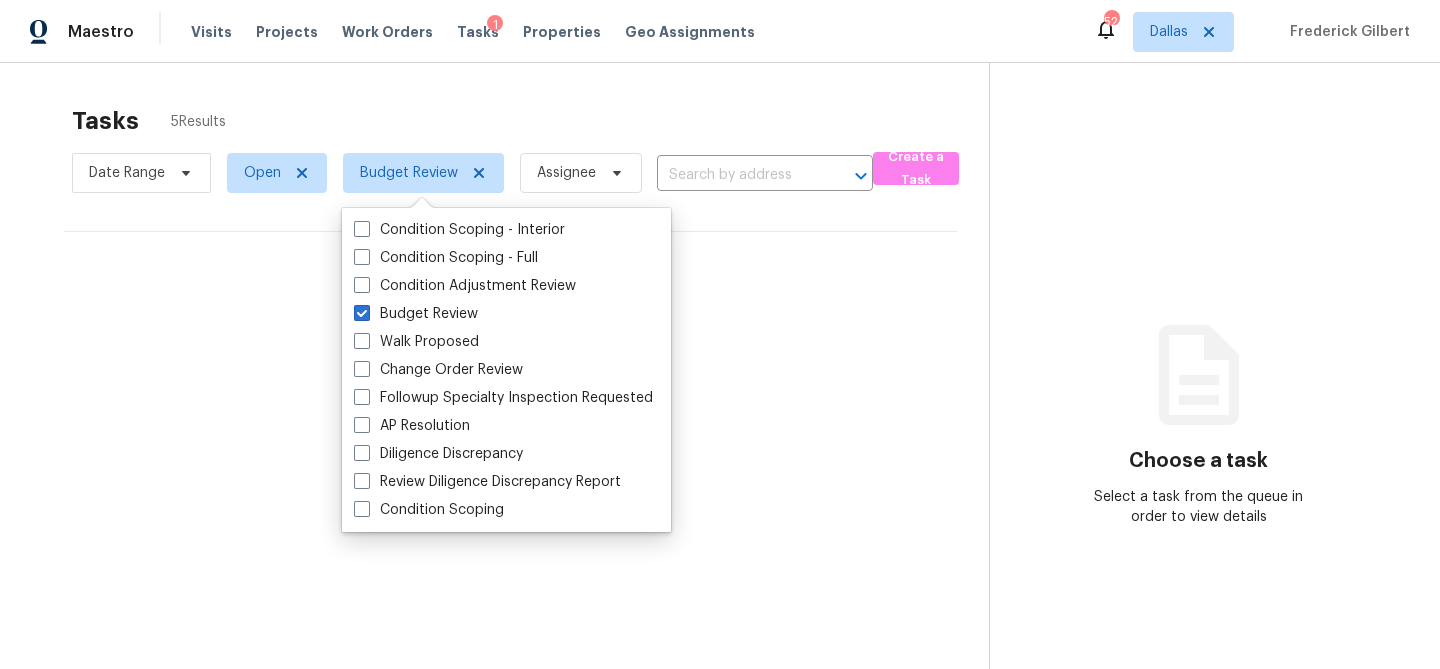click on "Tasks 5  Results" at bounding box center [530, 121] 